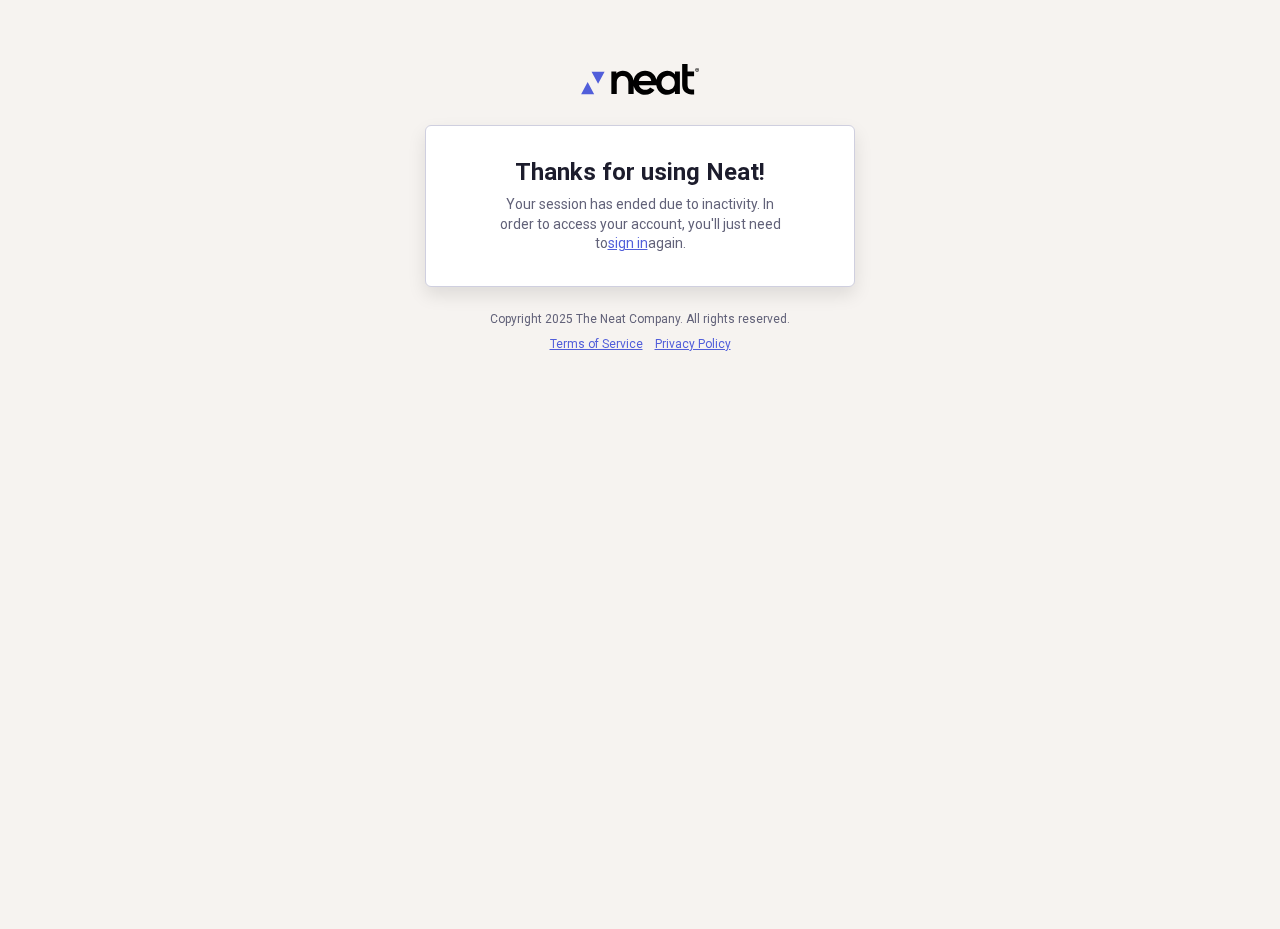 scroll, scrollTop: 0, scrollLeft: 0, axis: both 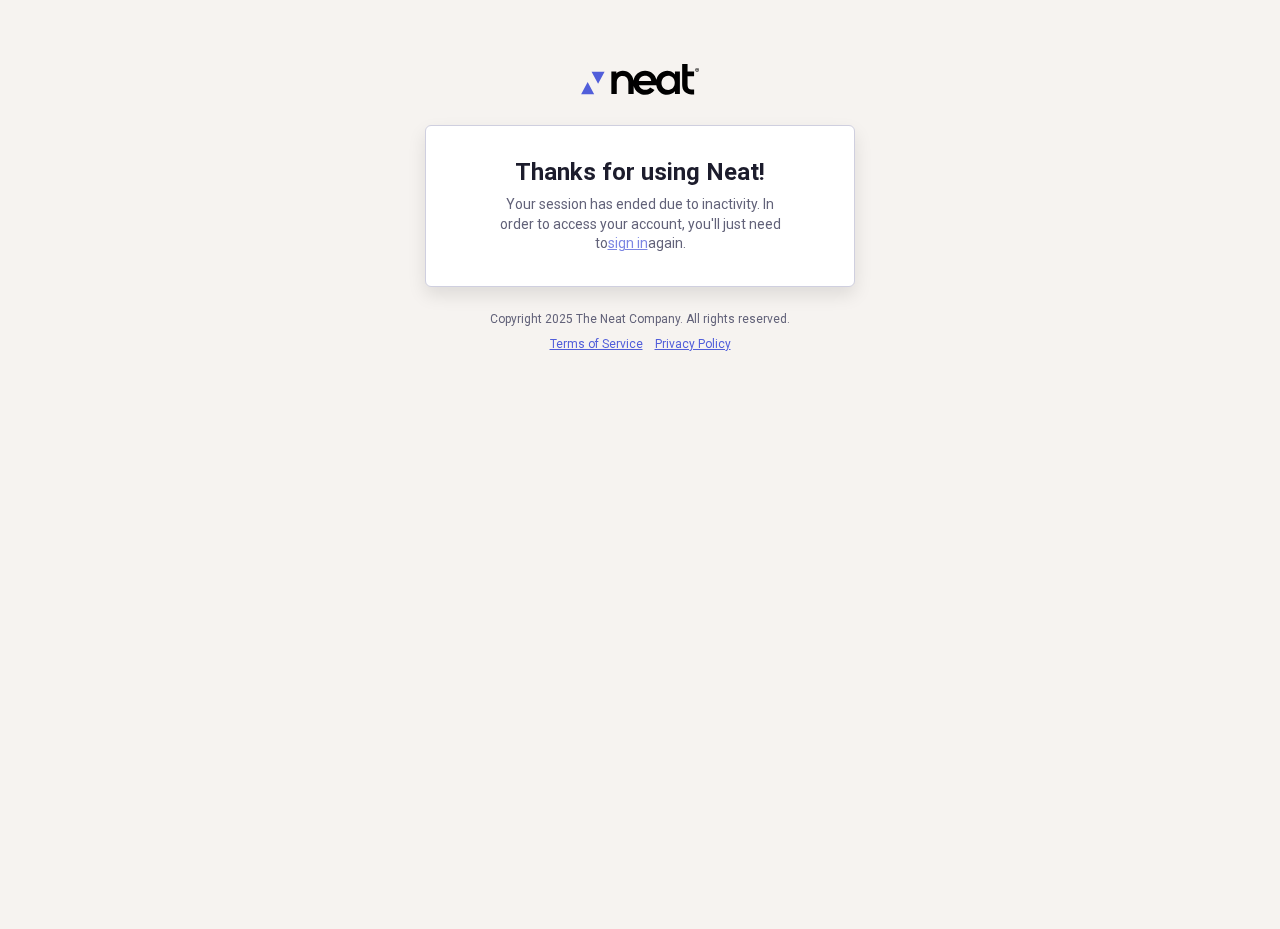 click on "sign in" at bounding box center (628, 243) 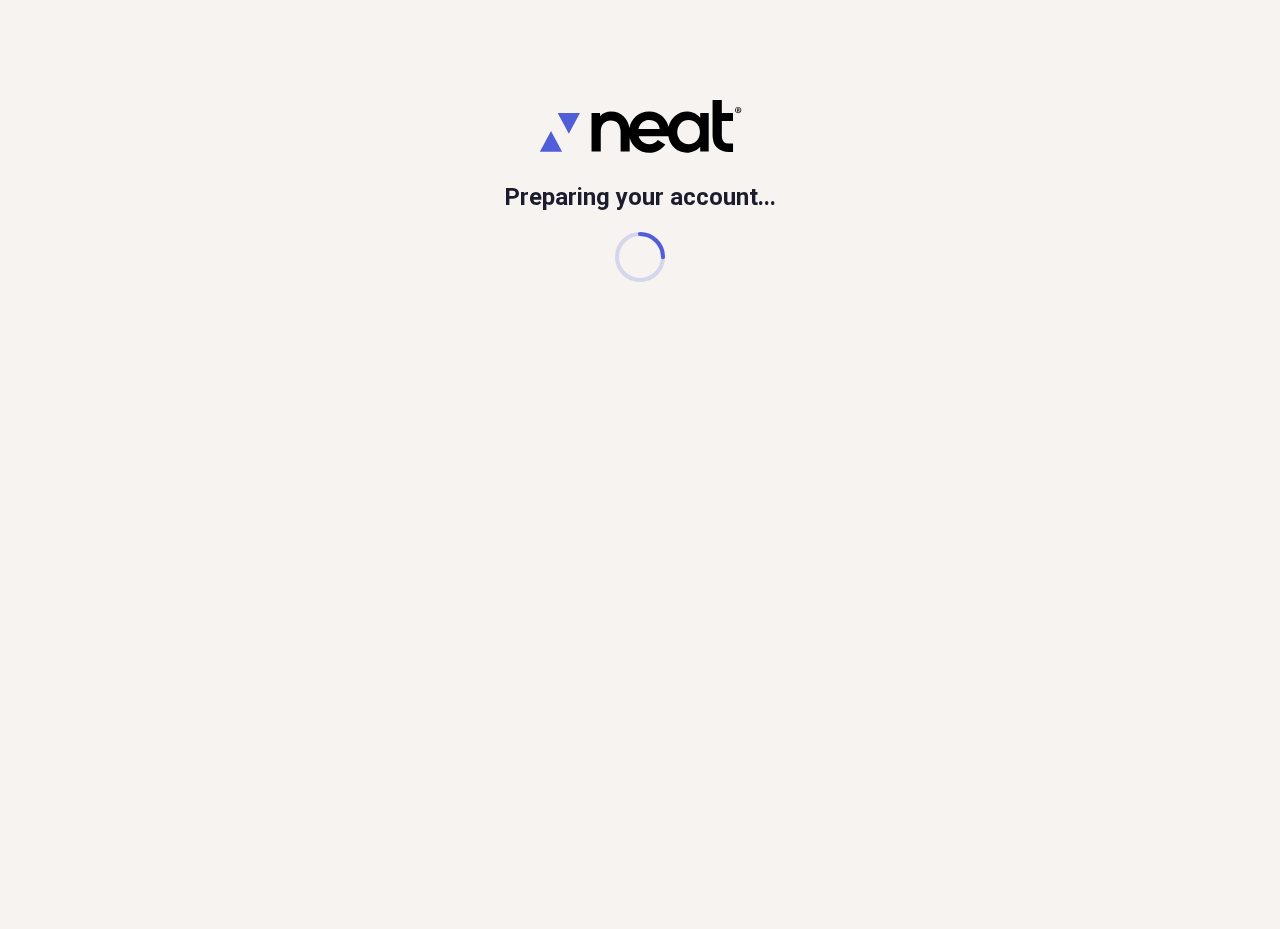 scroll, scrollTop: 0, scrollLeft: 0, axis: both 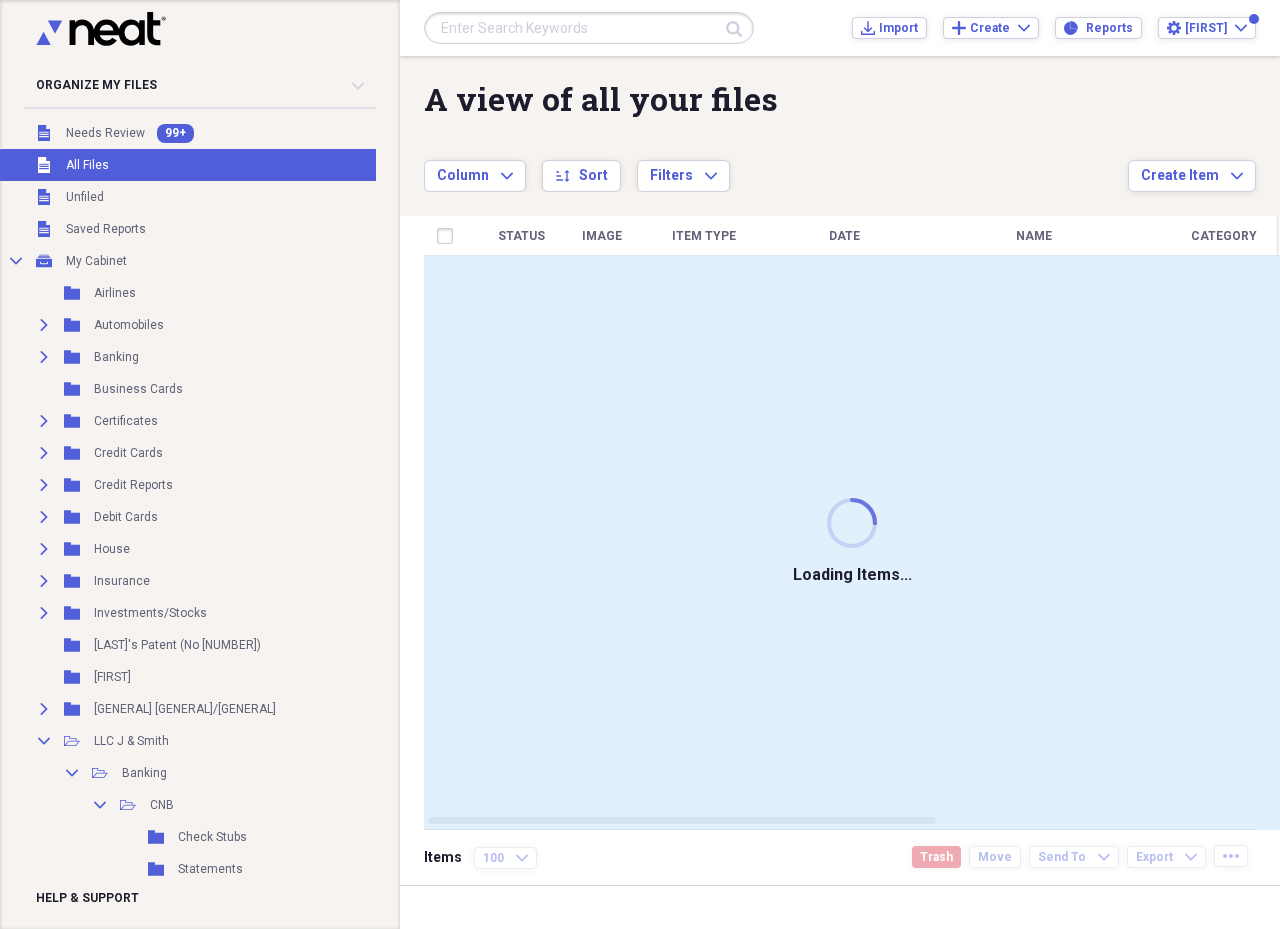click at bounding box center (589, 28) 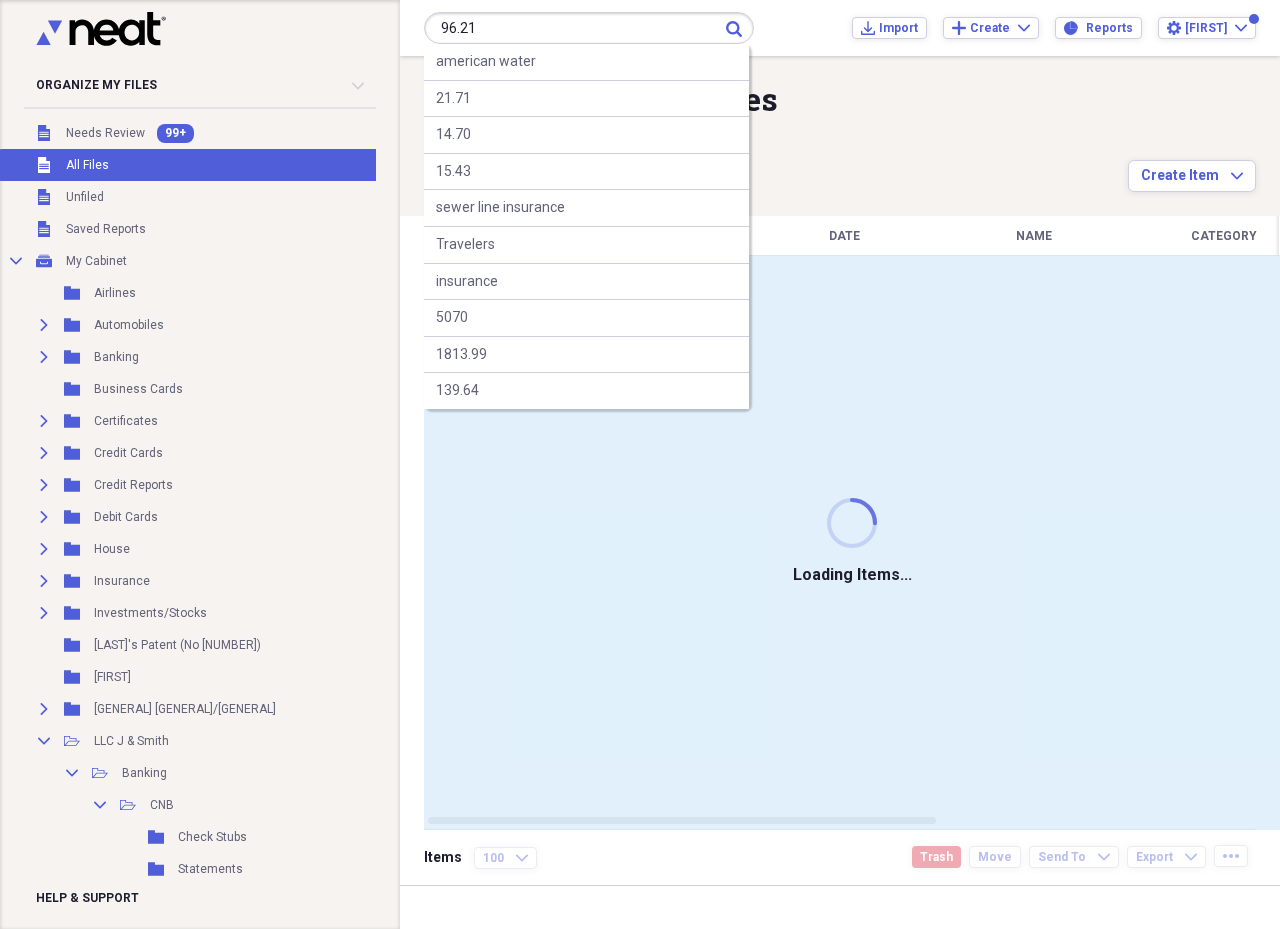 type on "96.21" 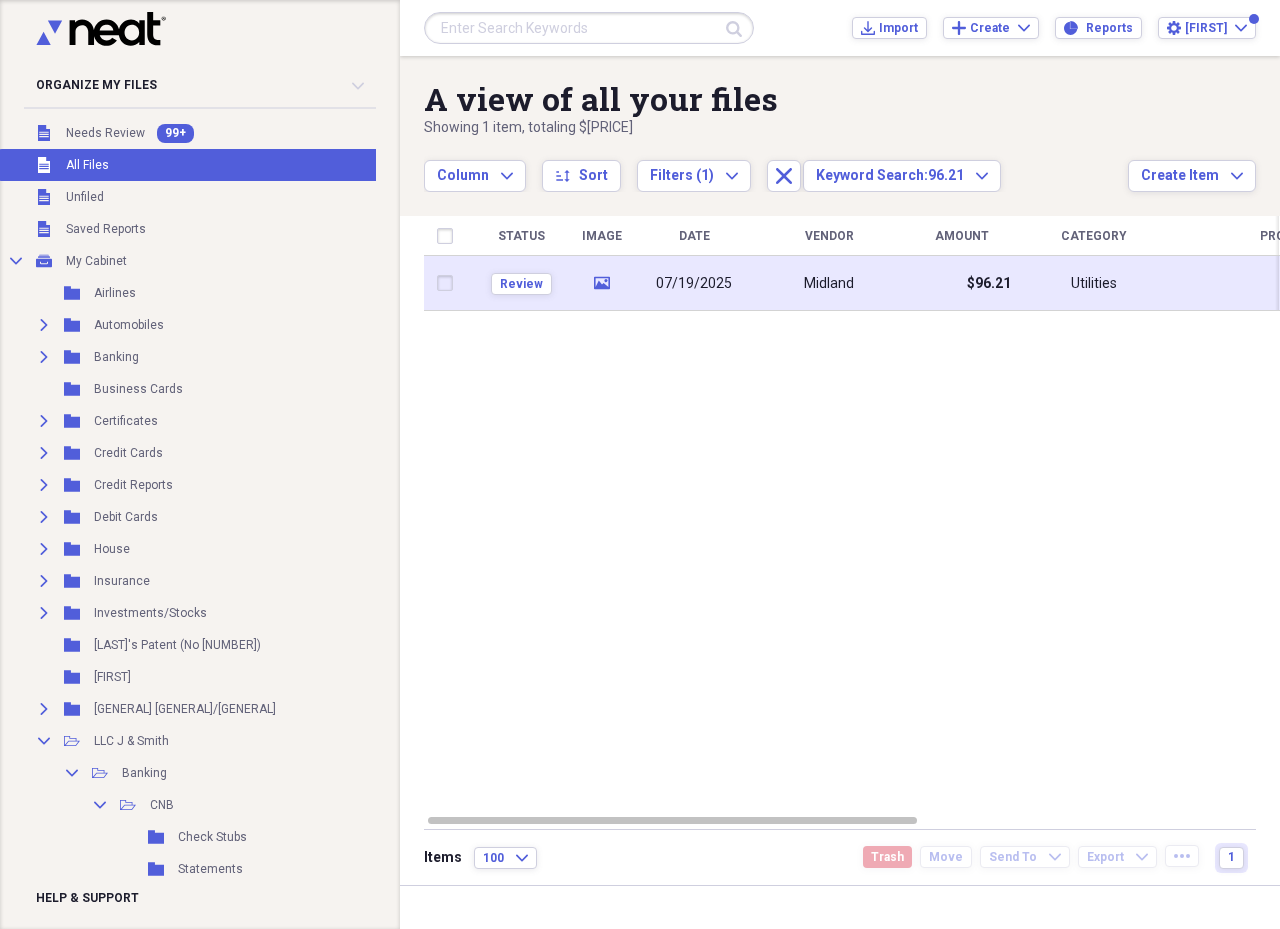 click on "Midland" at bounding box center (829, 283) 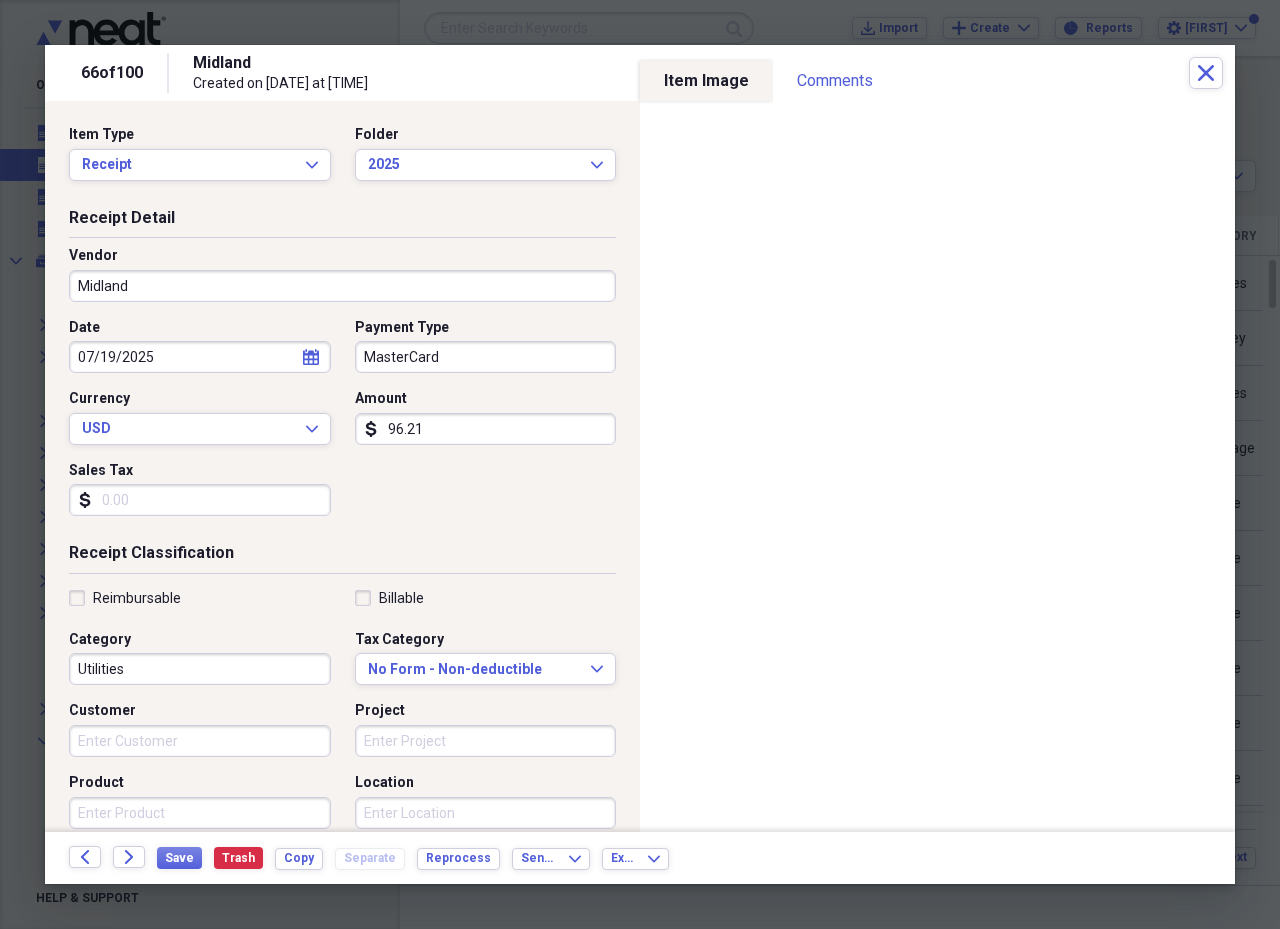 click on "Midland" at bounding box center (342, 286) 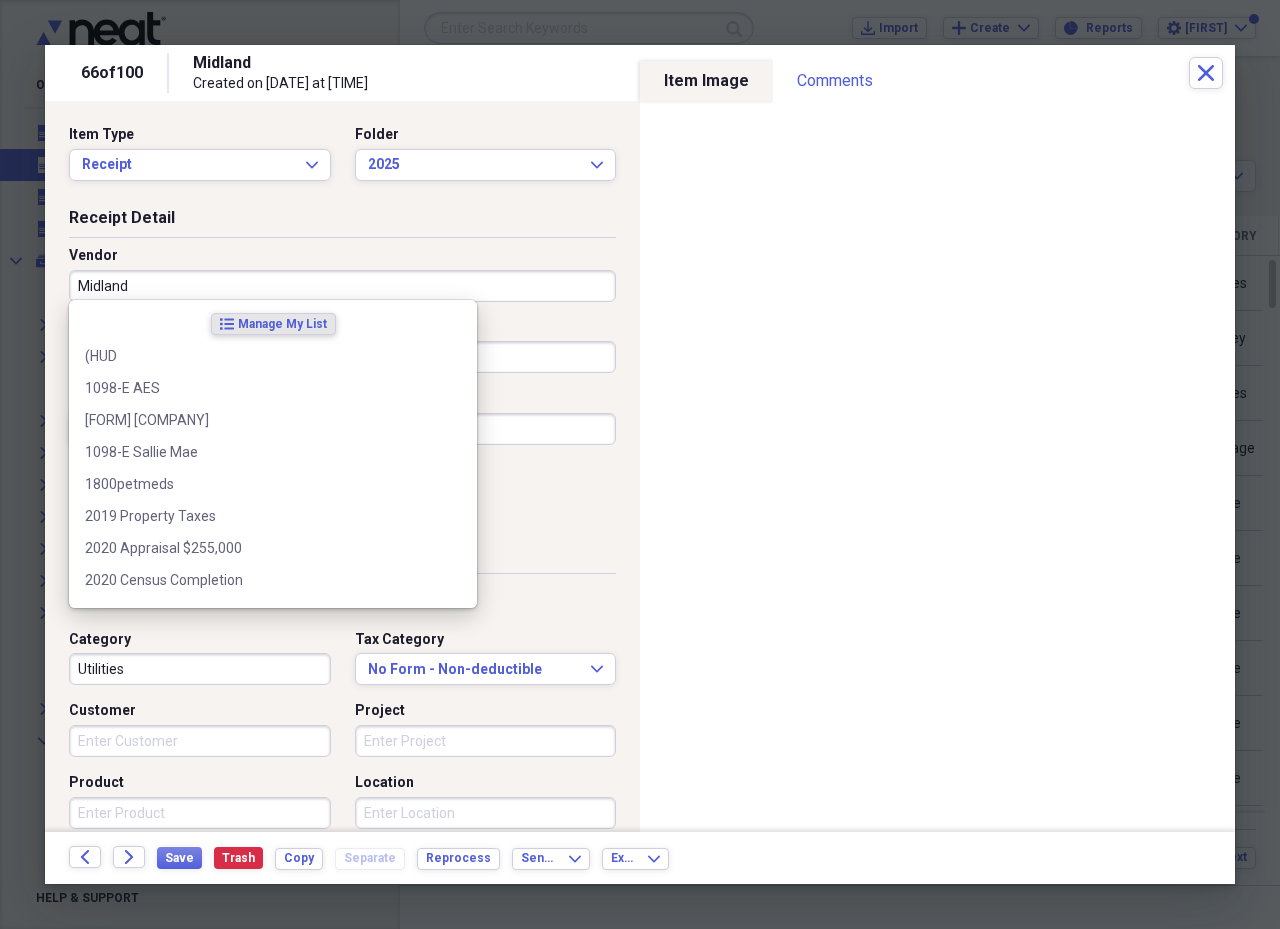 click on "Midland" at bounding box center [342, 286] 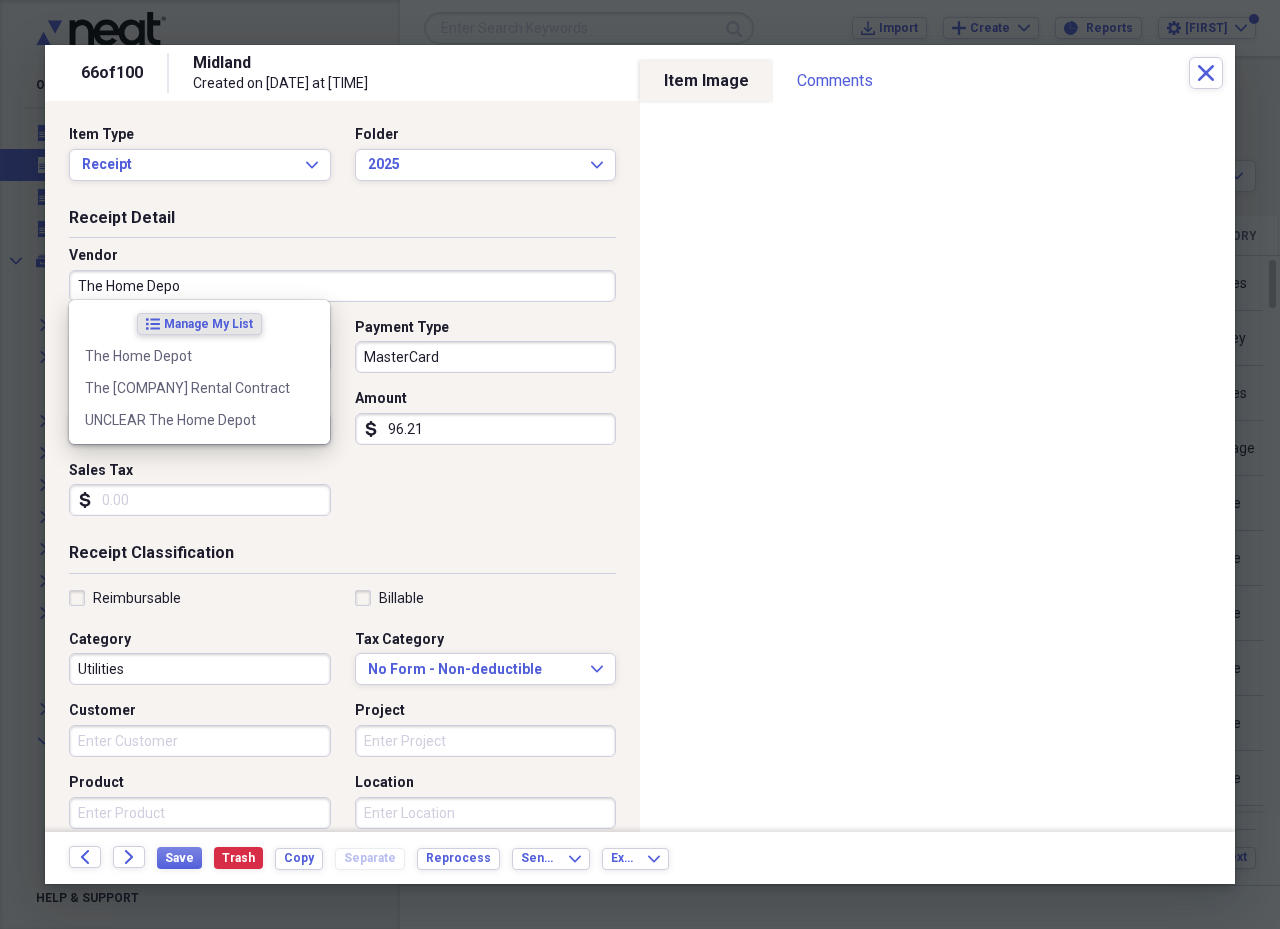 type on "The Home Depot" 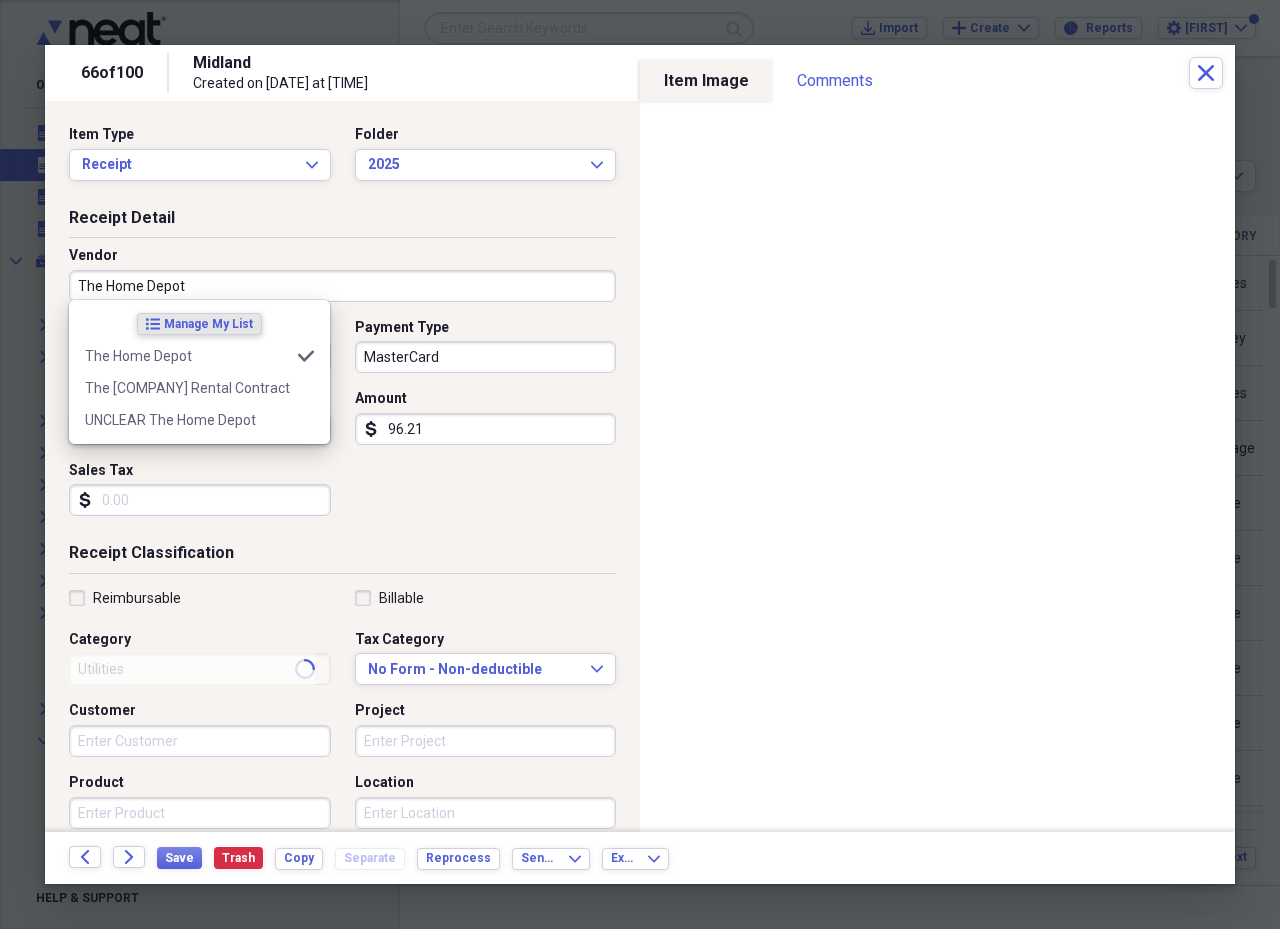 type on "[GENERAL]/[GENERAL]" 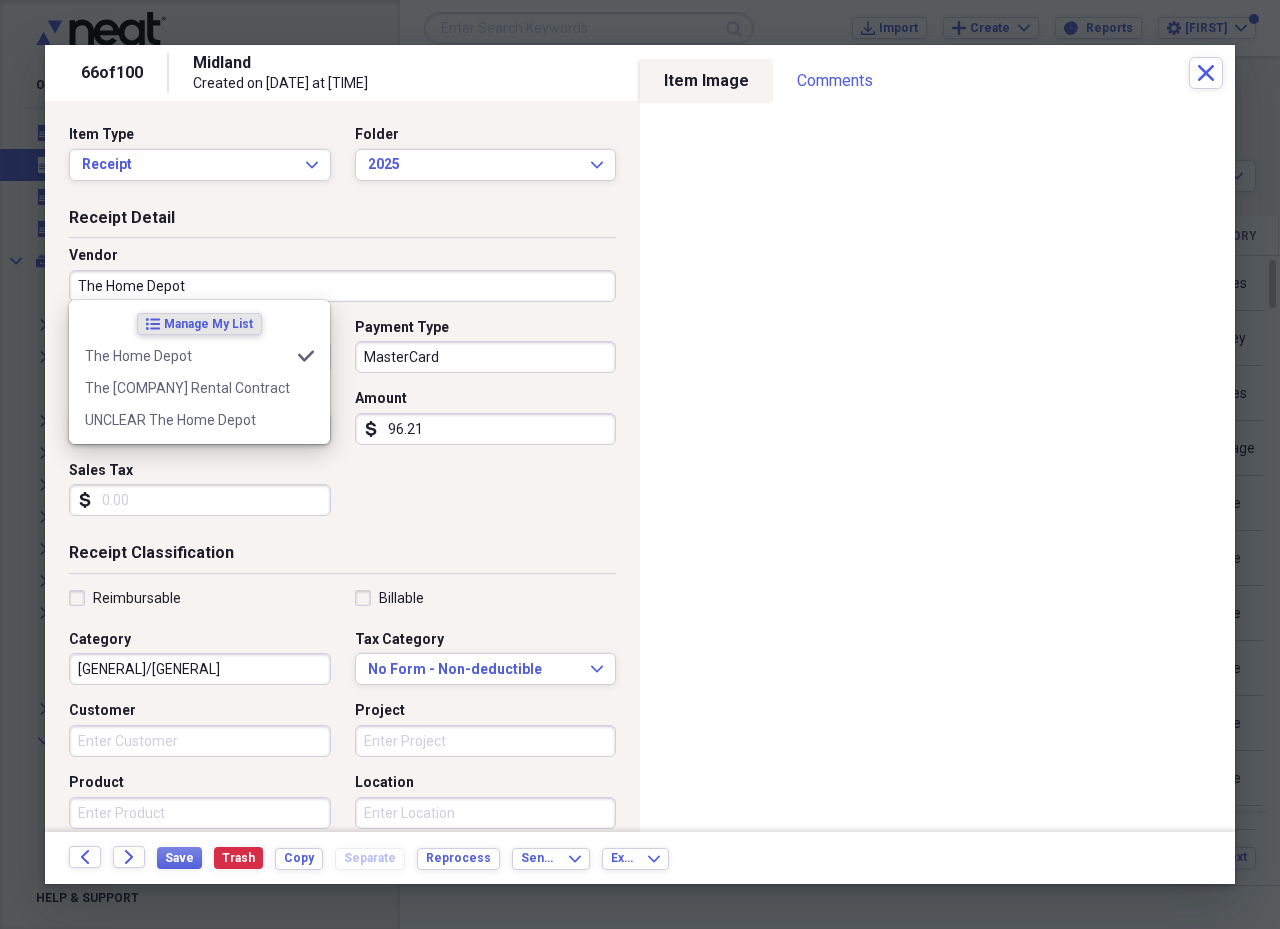 type on "The Home Depot" 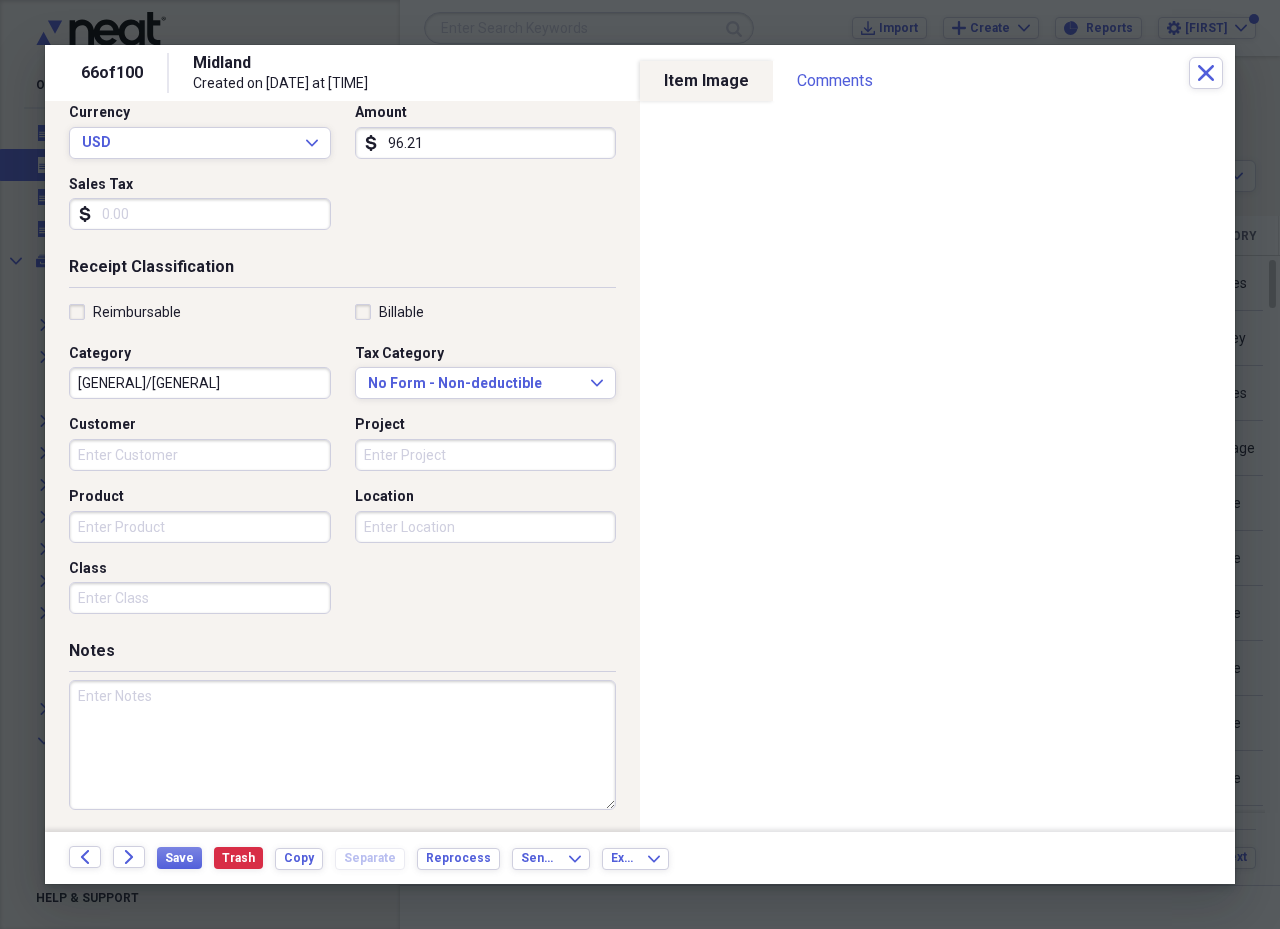 click at bounding box center (342, 745) 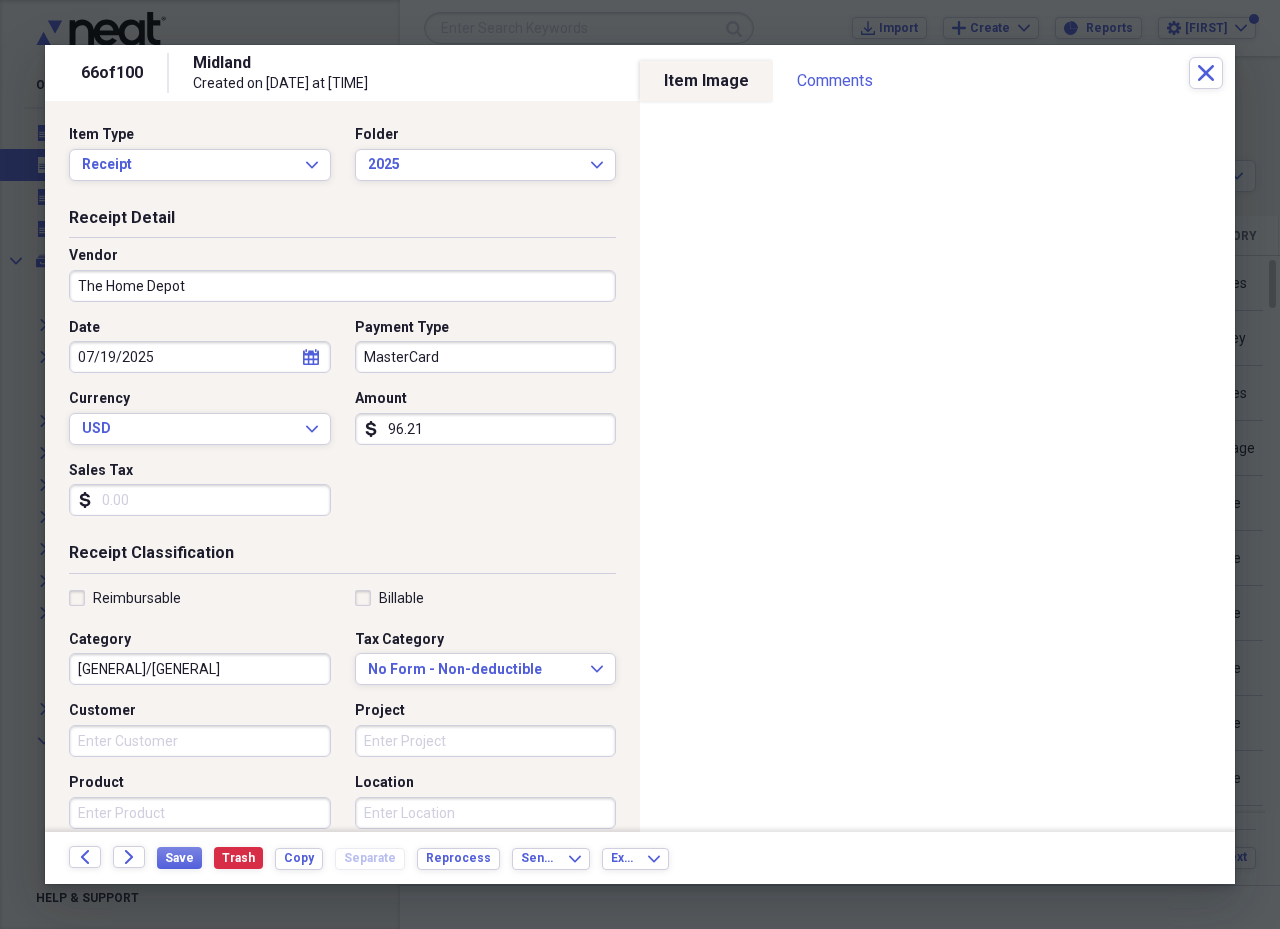 scroll, scrollTop: 0, scrollLeft: 0, axis: both 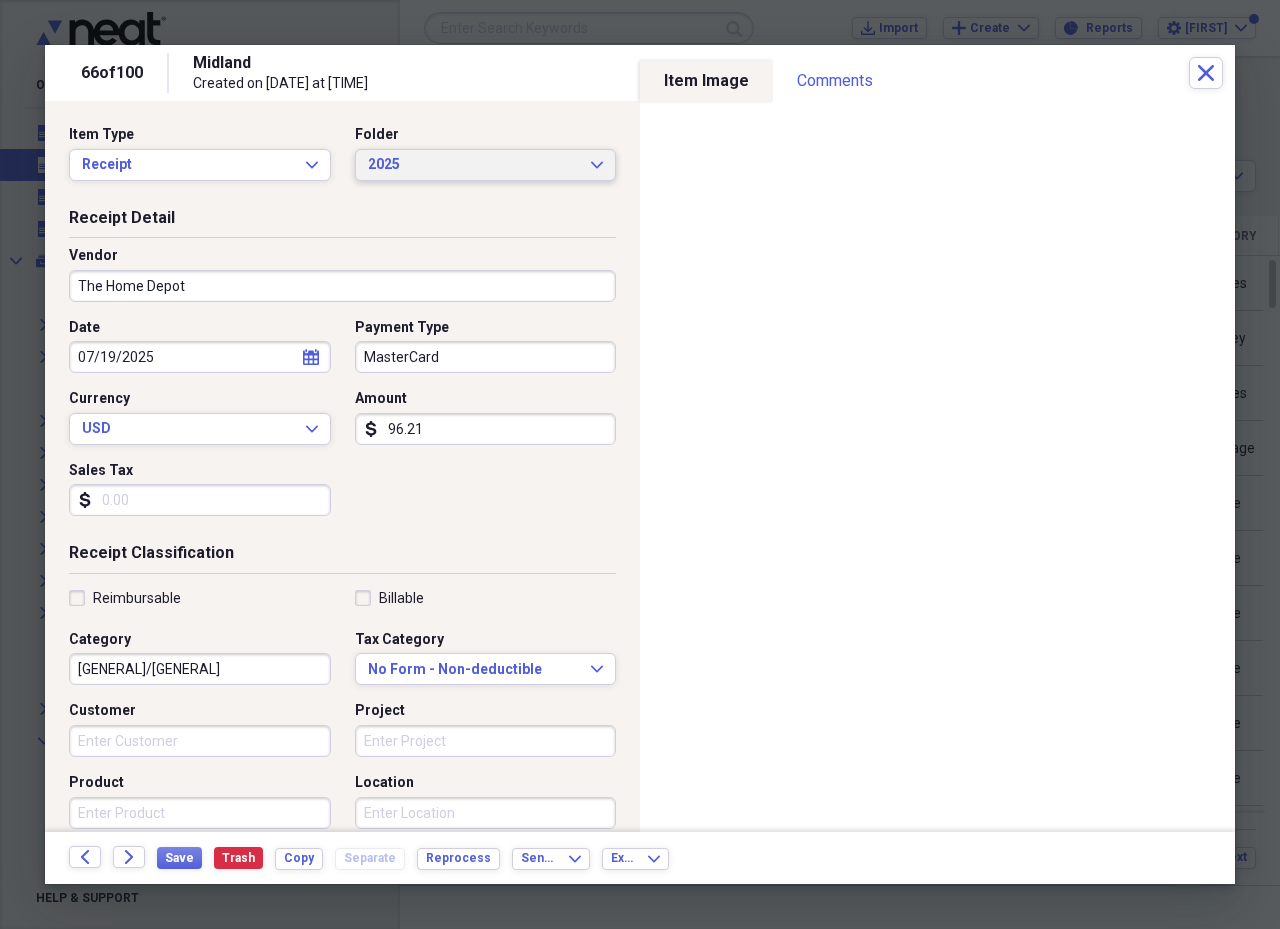 type on "[NUMBER] [STREET] [PRICE], [GENERAL] [PRICE] [GENERAL] [GENERAL] [PRICE] [PRICE]" 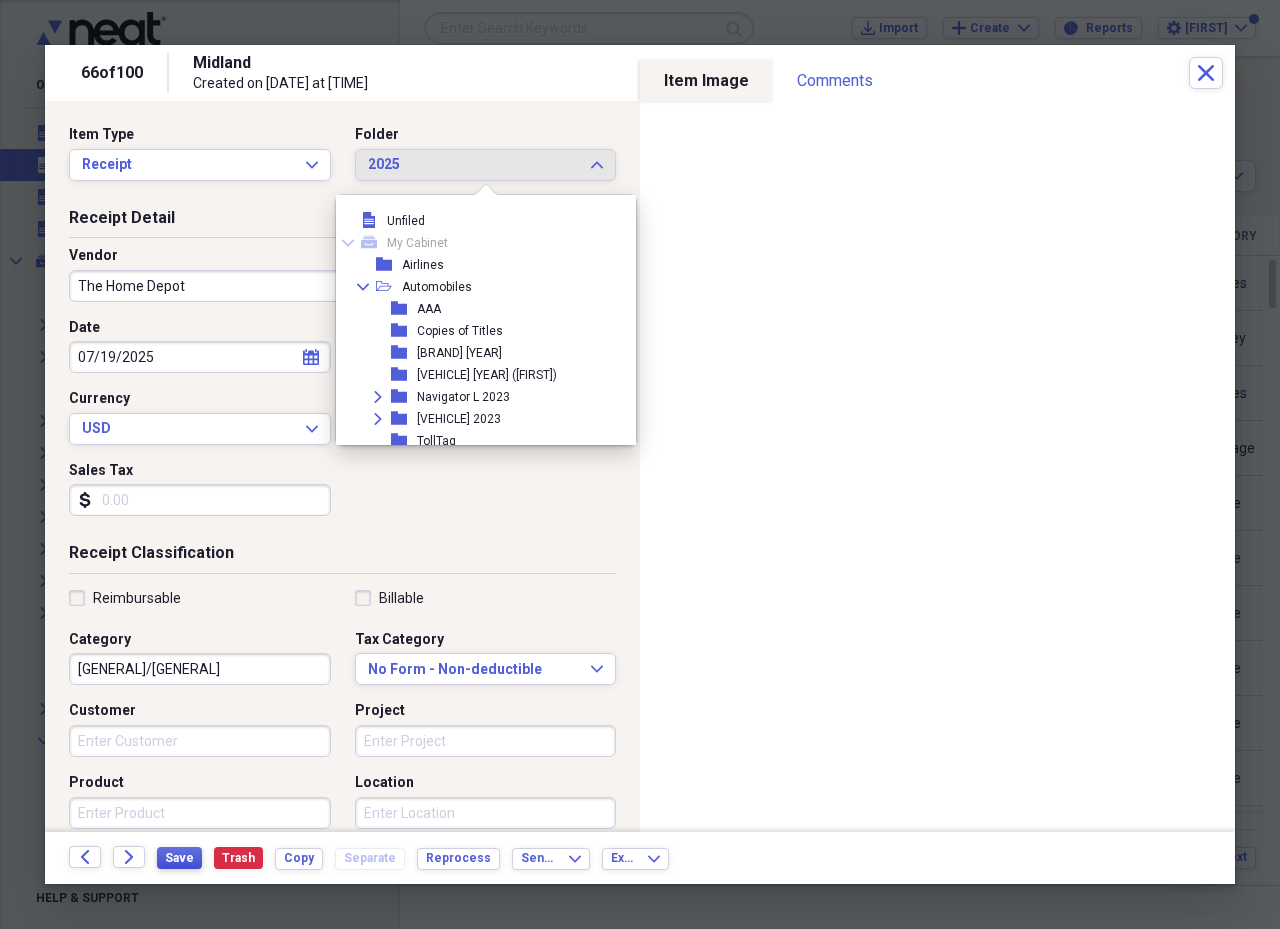 drag, startPoint x: 387, startPoint y: 544, endPoint x: 177, endPoint y: 850, distance: 371.12802 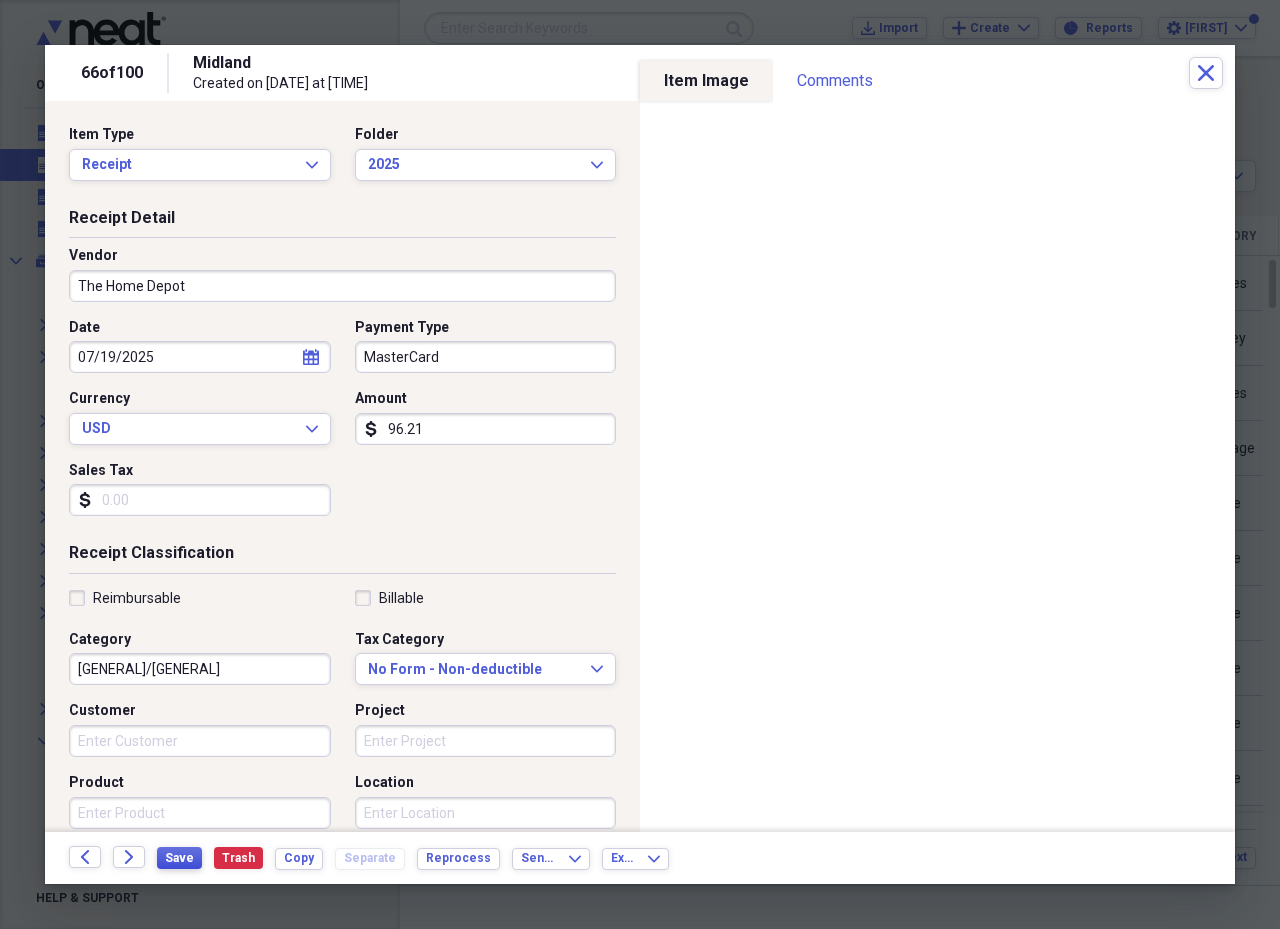 click on "Save" at bounding box center (179, 858) 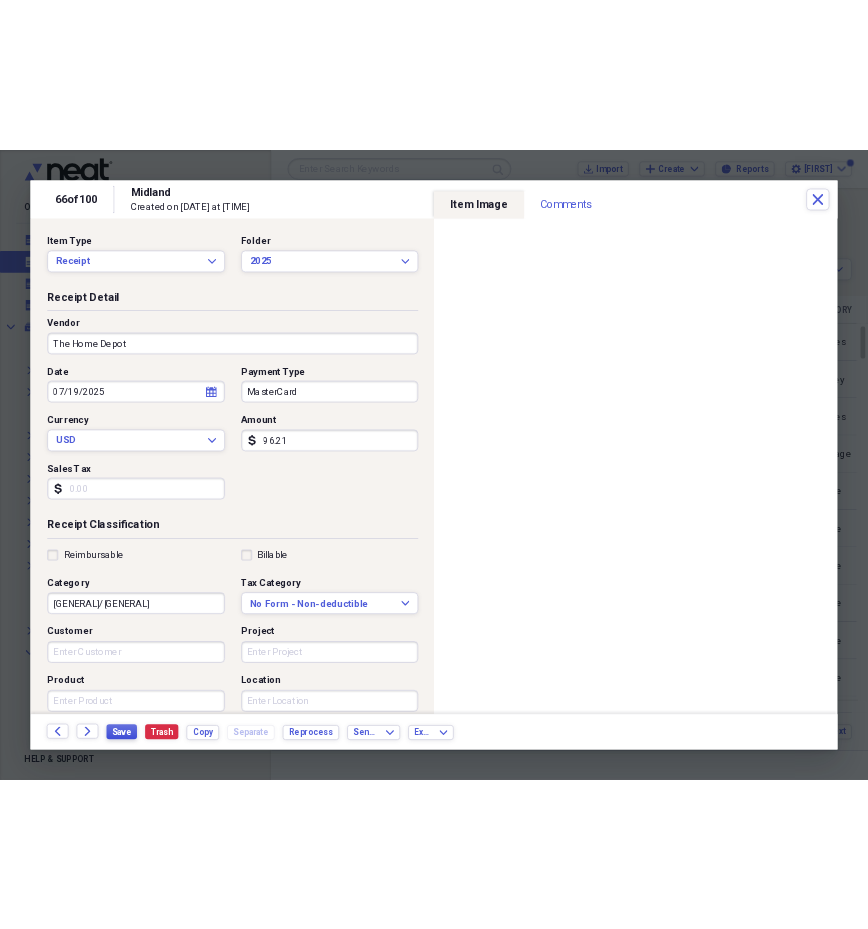 scroll, scrollTop: 671, scrollLeft: 0, axis: vertical 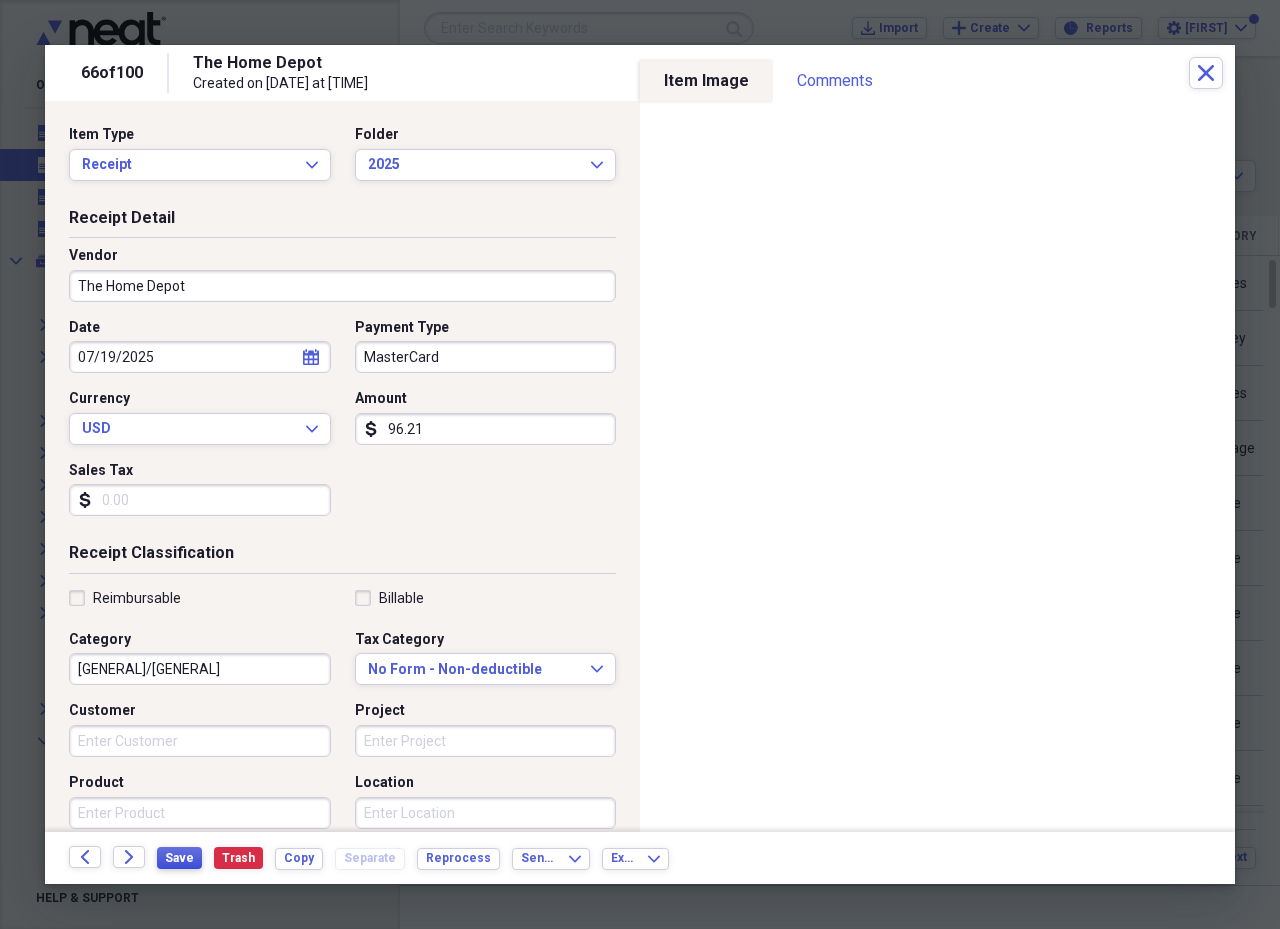click on "Save" at bounding box center (179, 858) 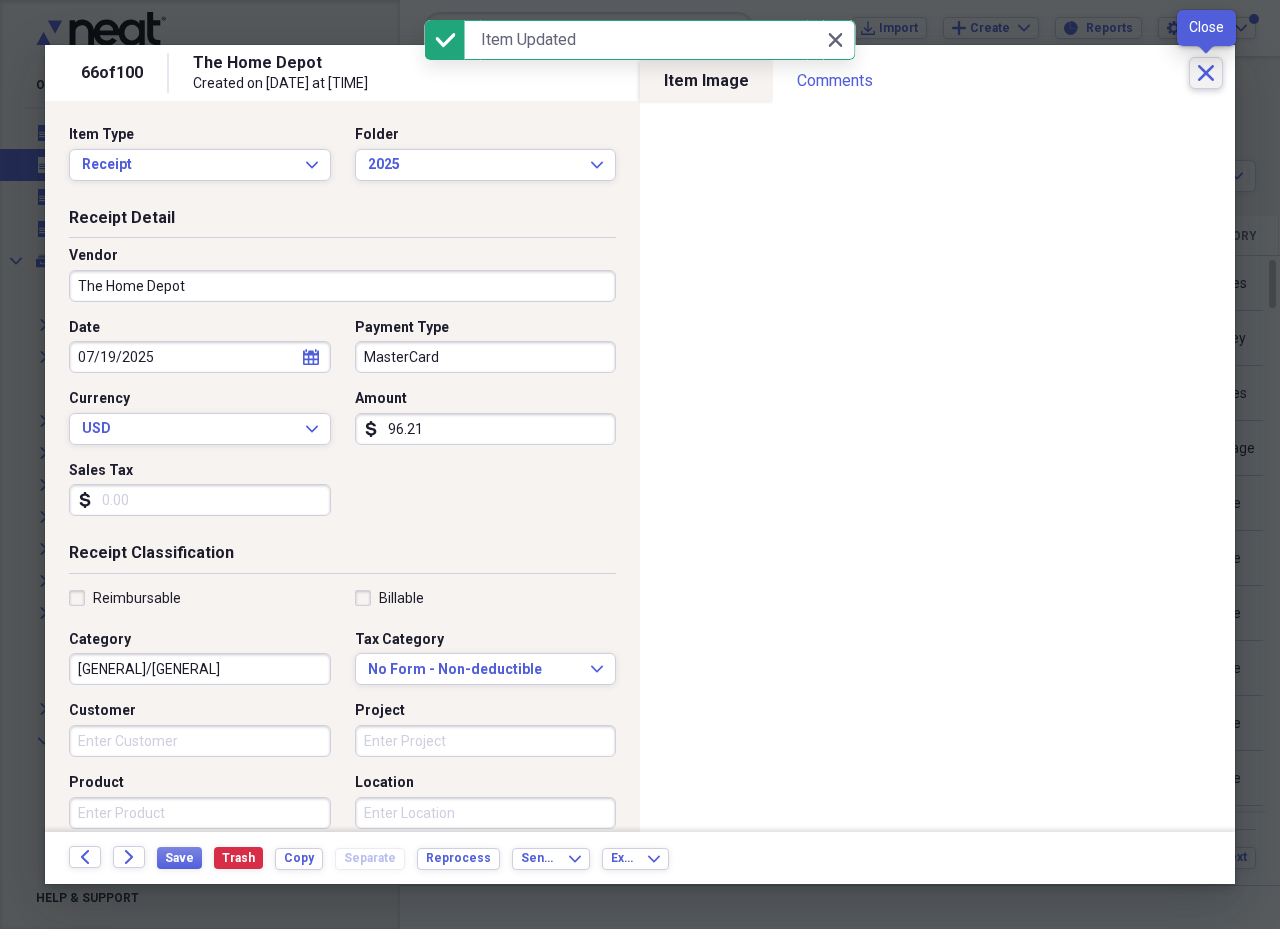 click on "Close" at bounding box center (1206, 73) 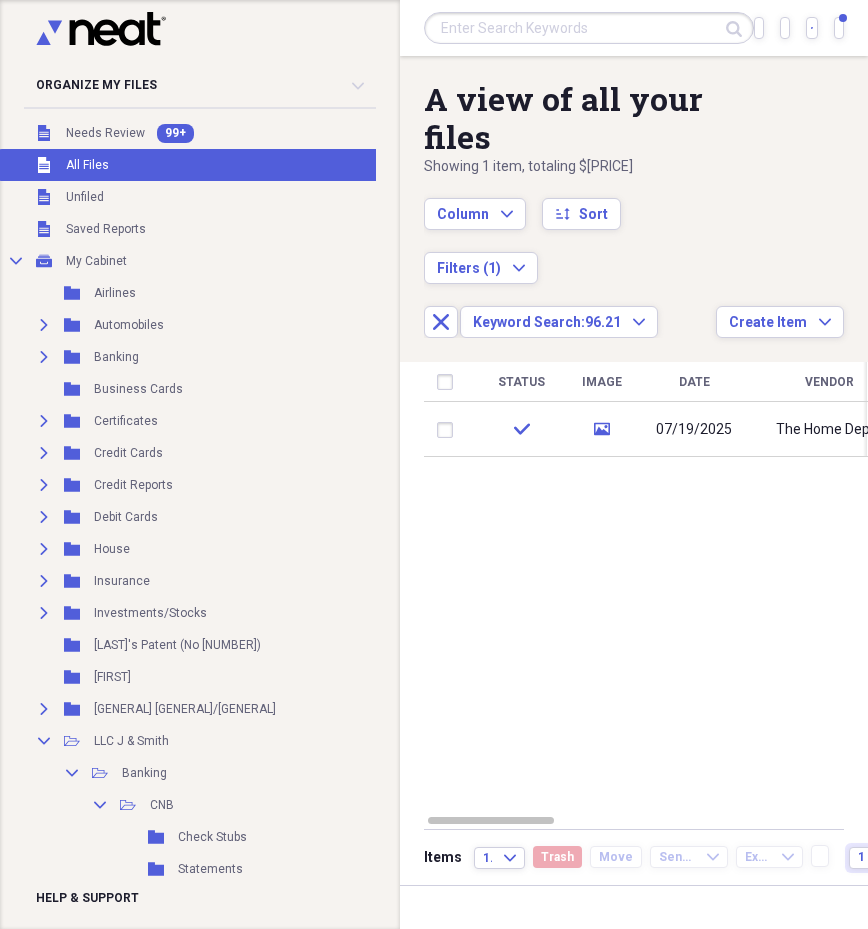 click at bounding box center [589, 28] 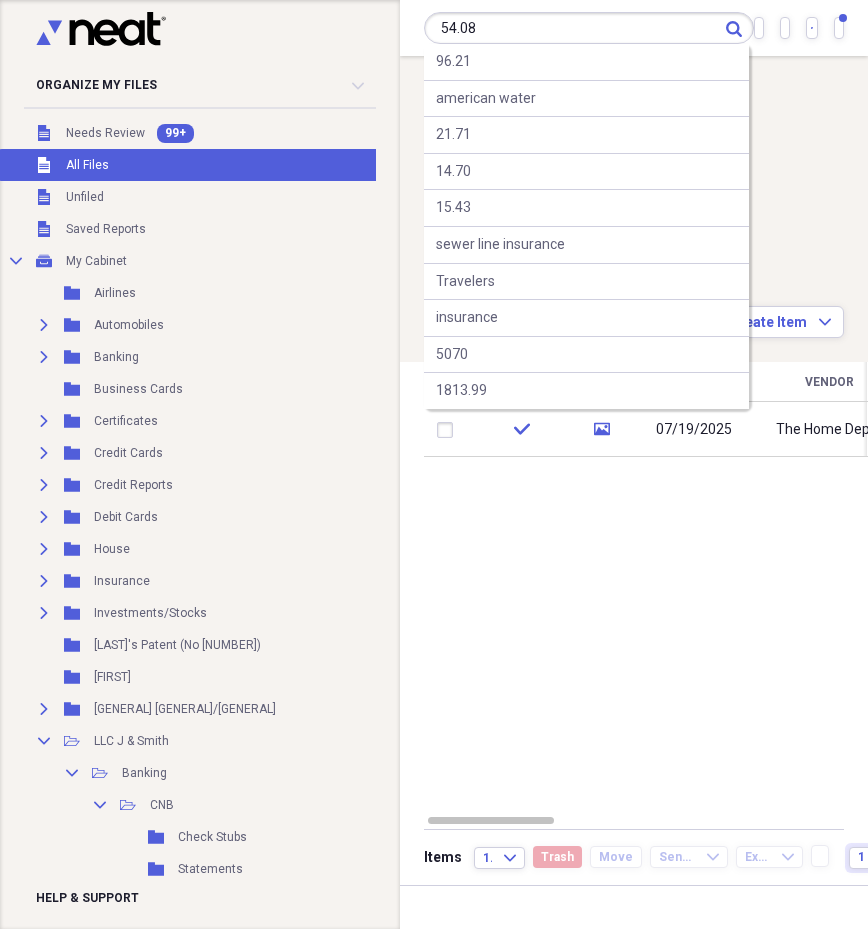 type on "54.08" 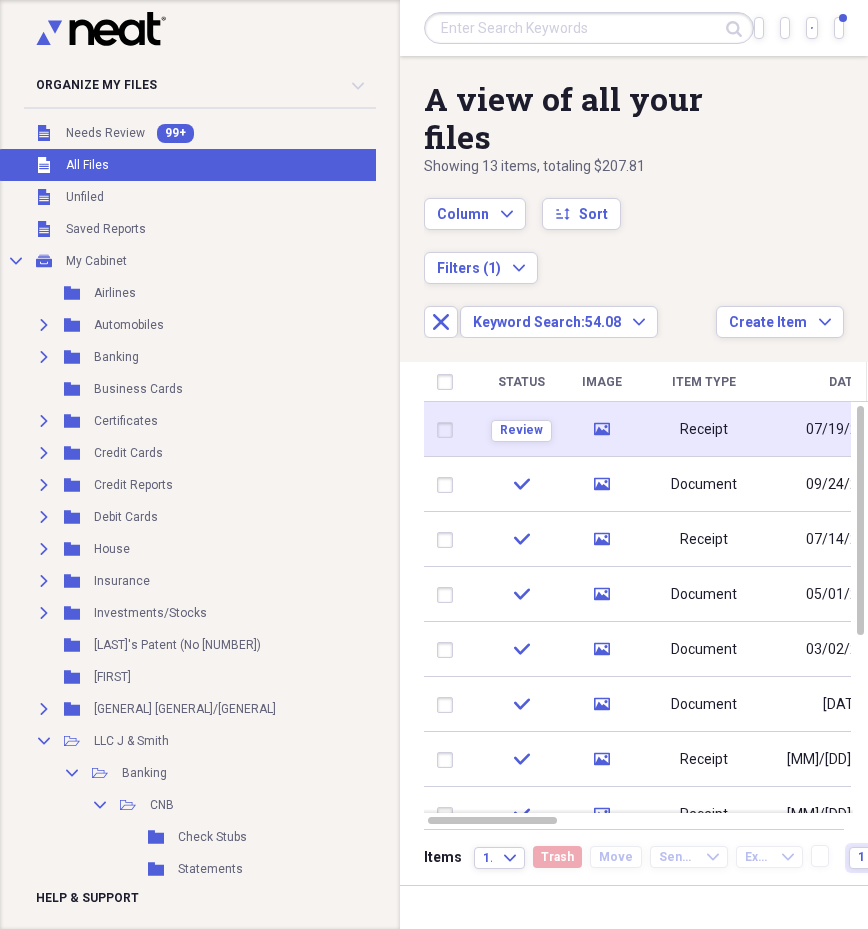 click on "Receipt" at bounding box center [704, 430] 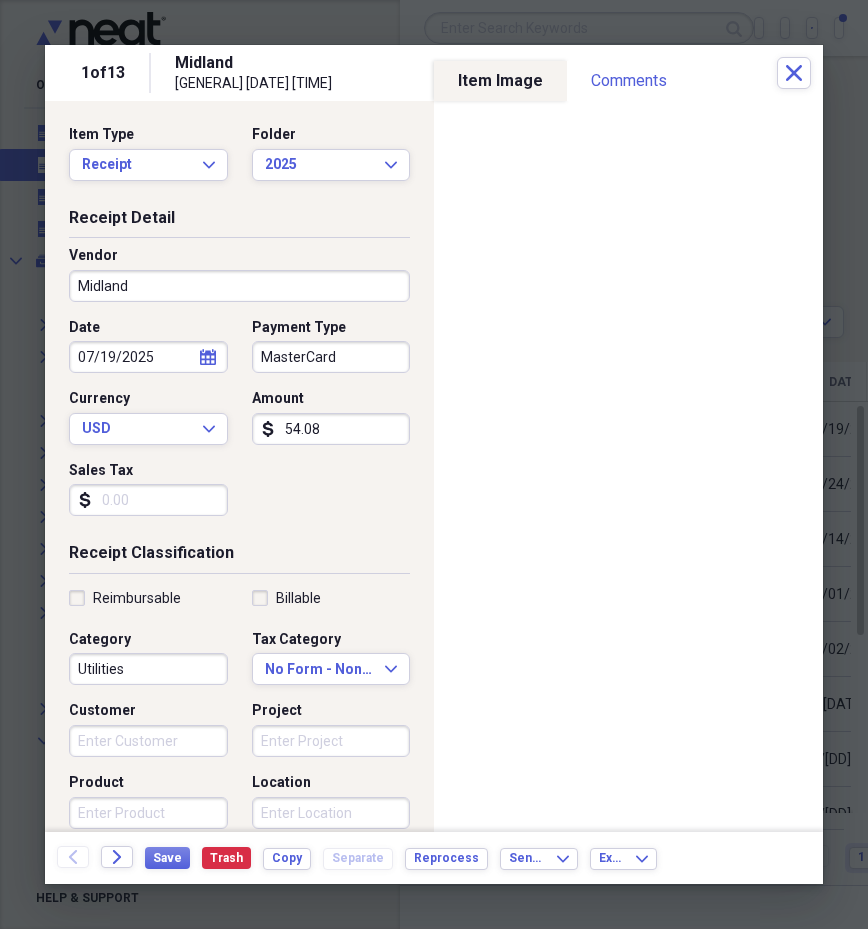 click on "Midland" at bounding box center [239, 286] 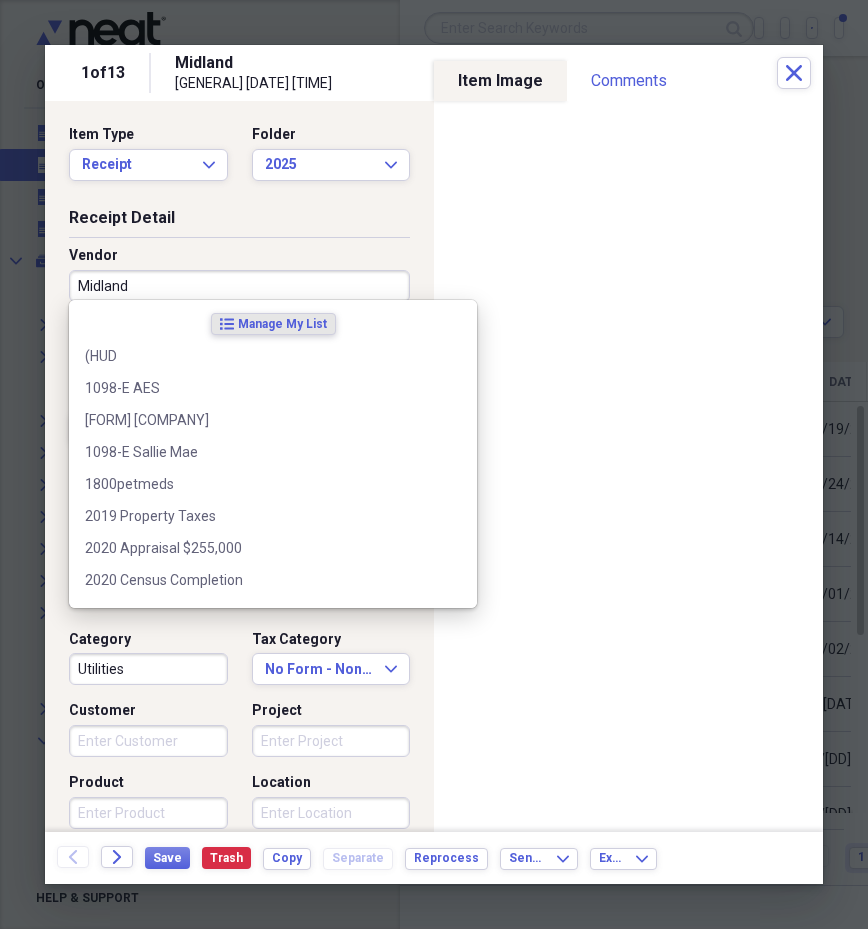 click on "Midland" at bounding box center [239, 286] 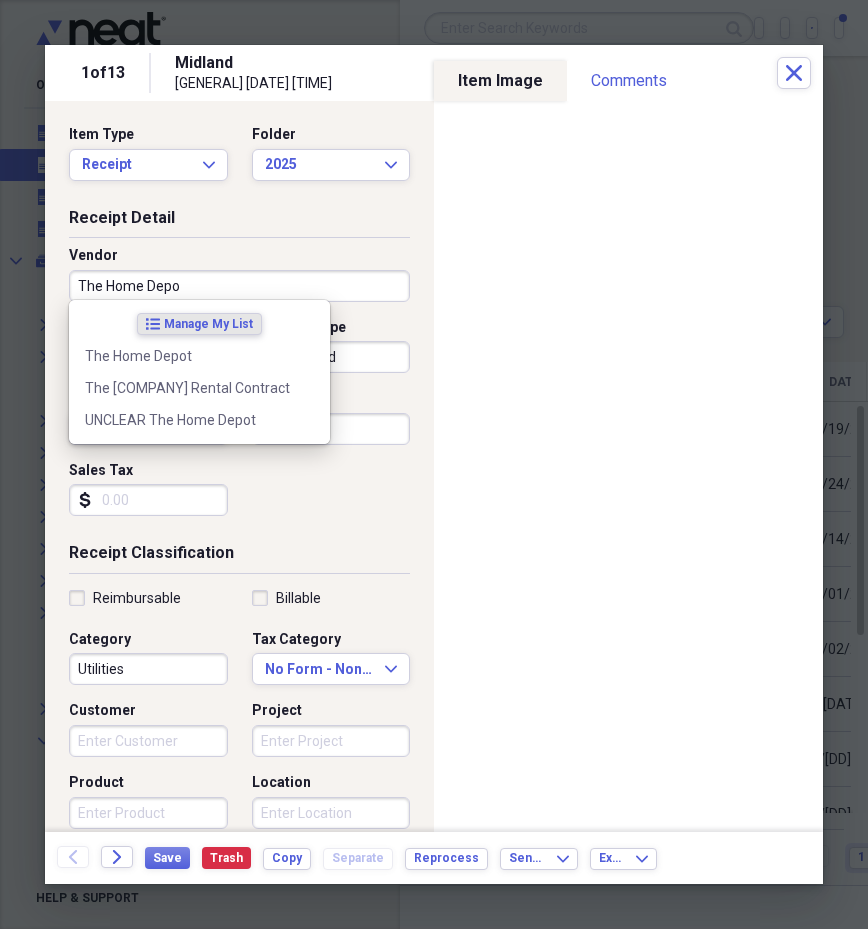 type on "The Home Depot" 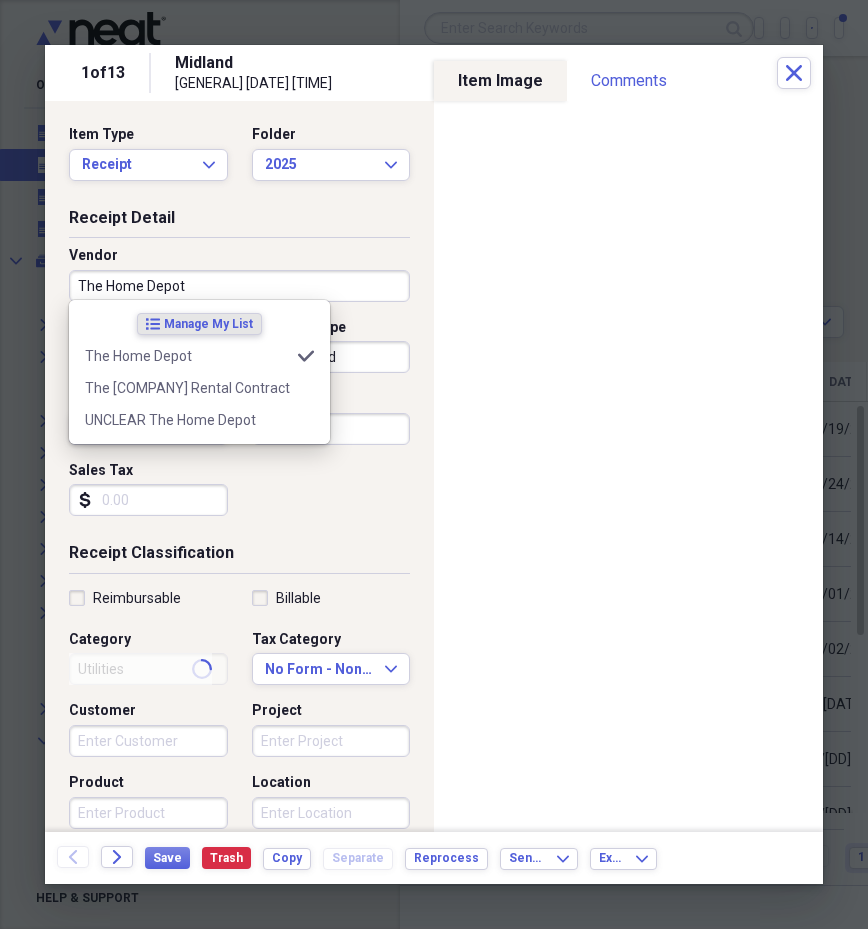 type on "[GENERAL]/[GENERAL]" 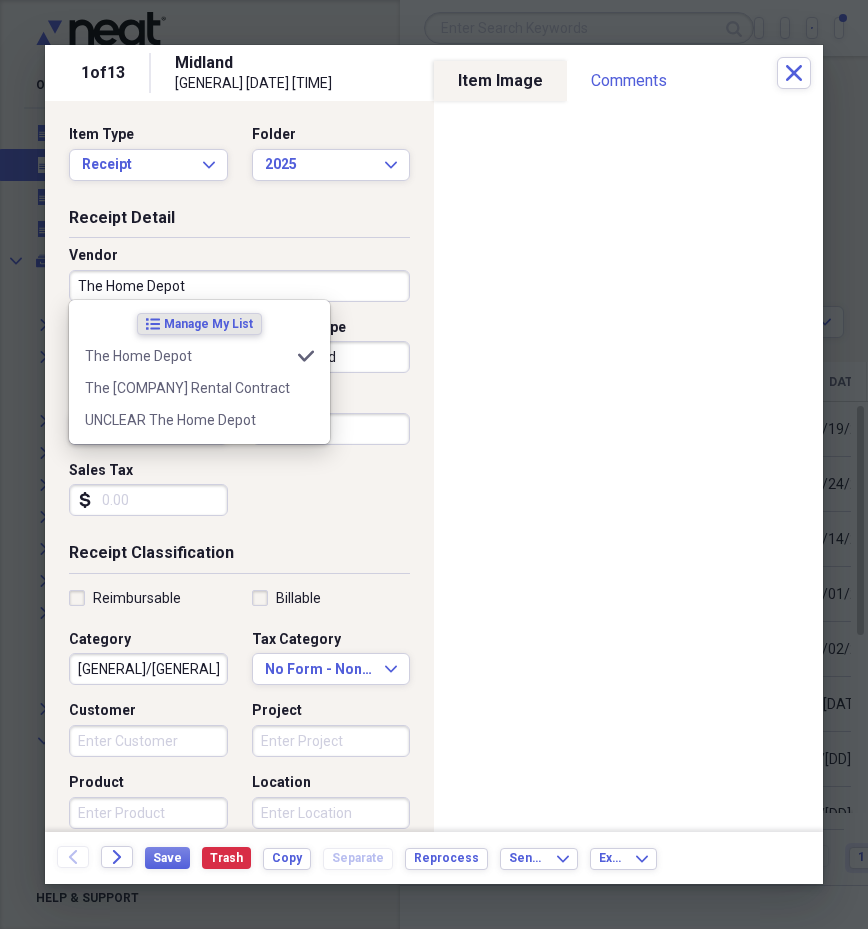 type on "The Home Depot" 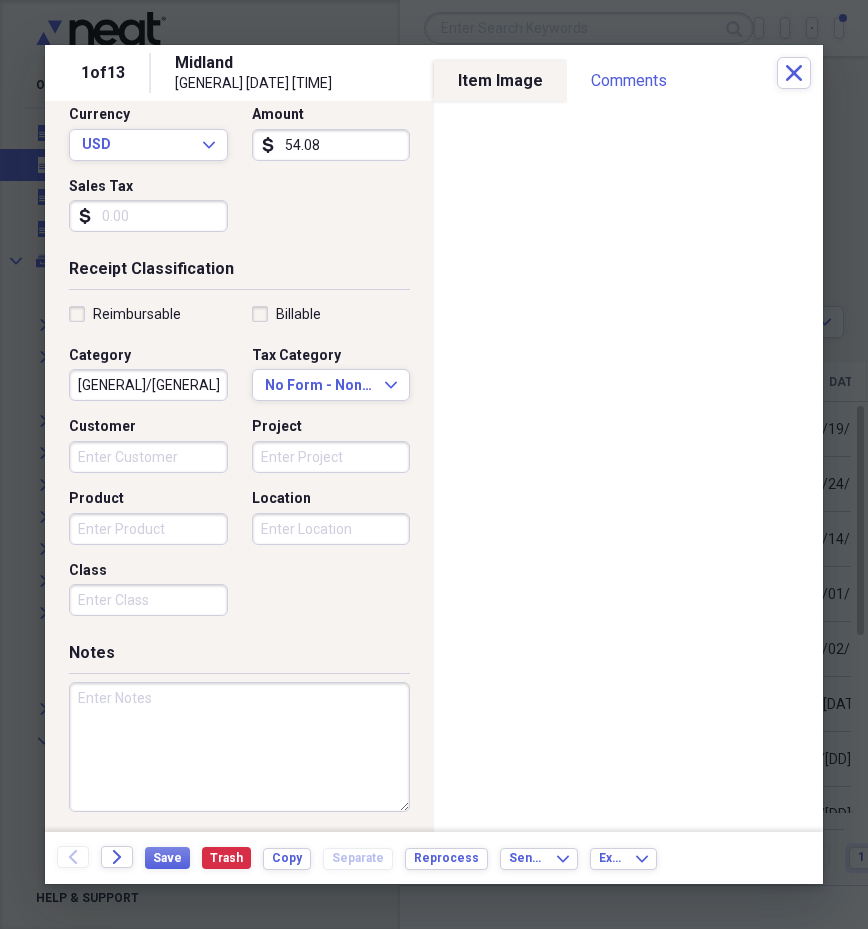 scroll, scrollTop: 283, scrollLeft: 0, axis: vertical 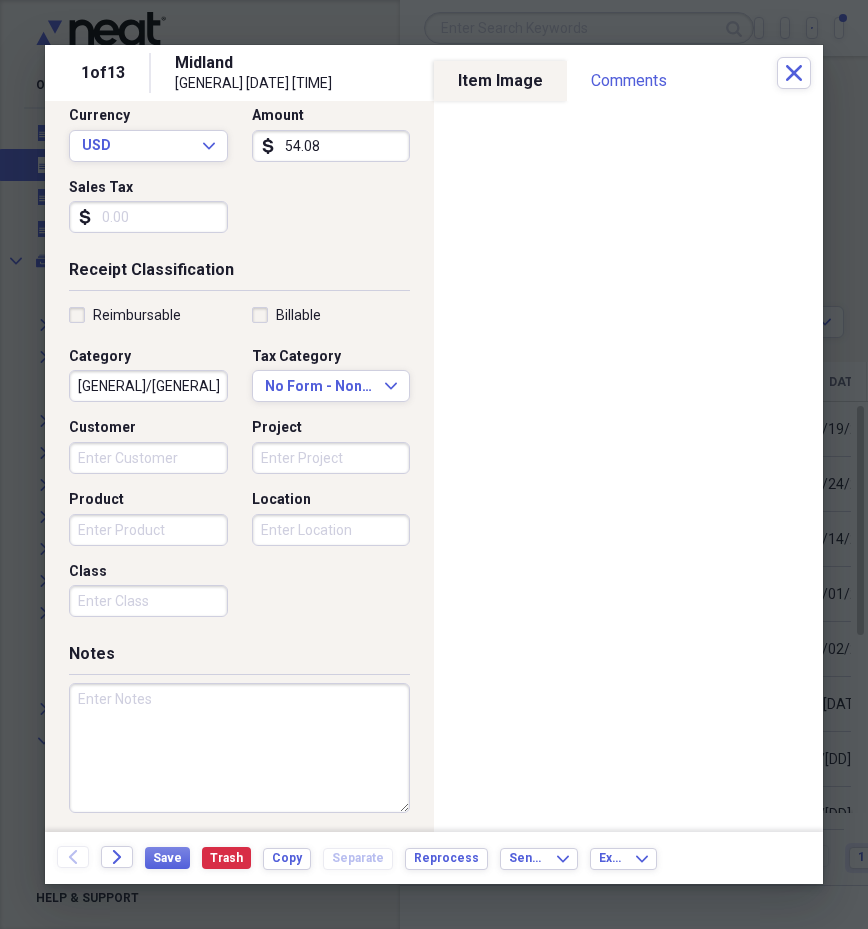 click at bounding box center [239, 748] 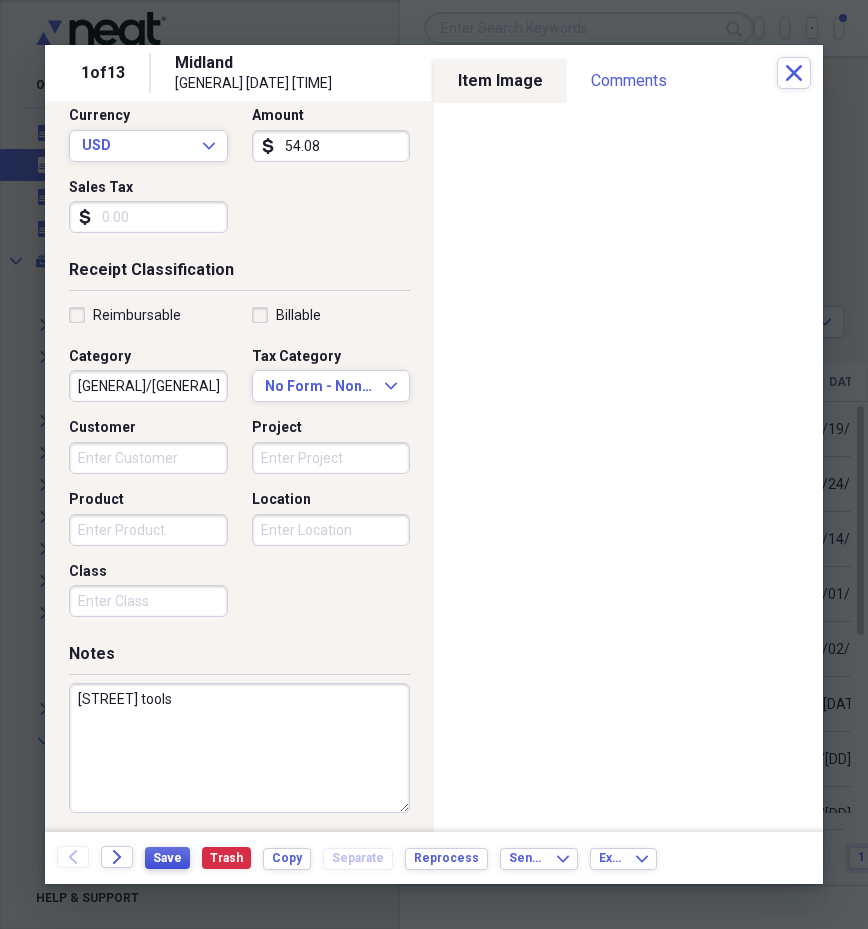 click on "Save" at bounding box center (167, 858) 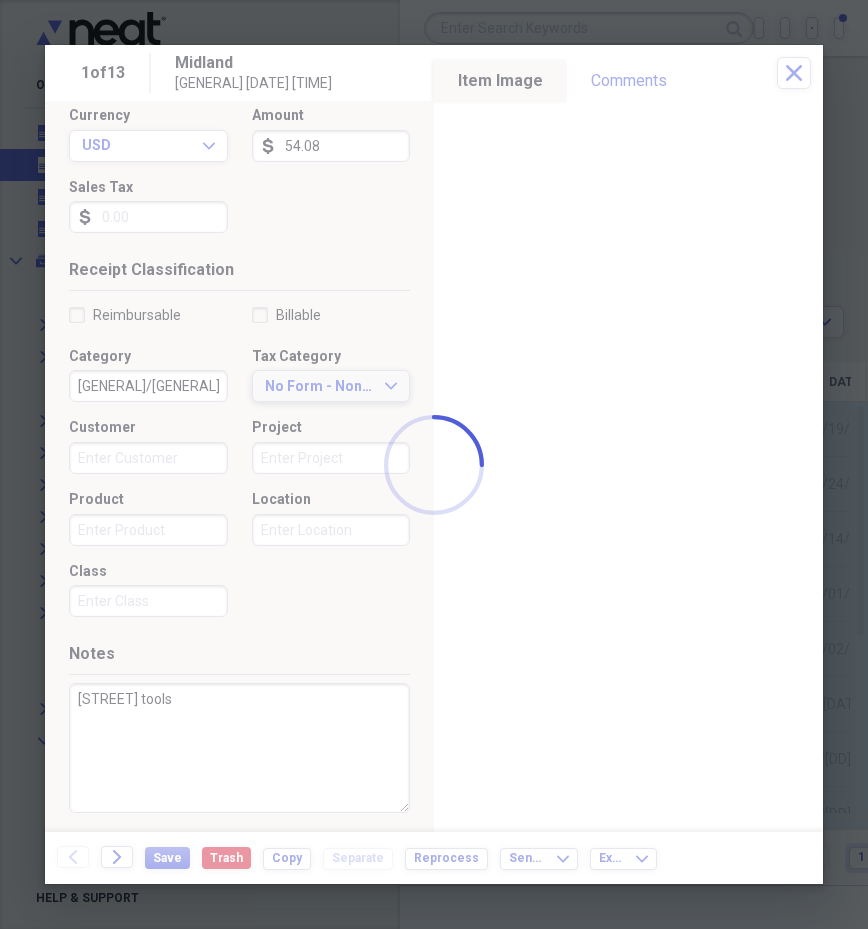 type on "[STREET] tools" 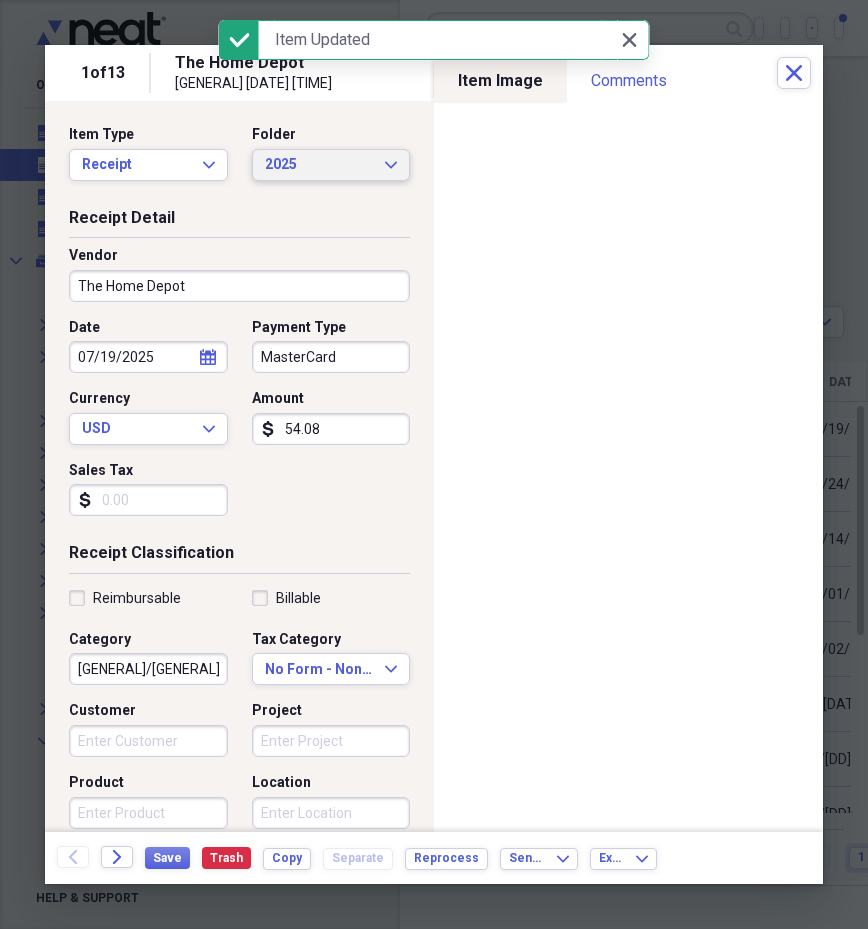 scroll, scrollTop: 0, scrollLeft: 0, axis: both 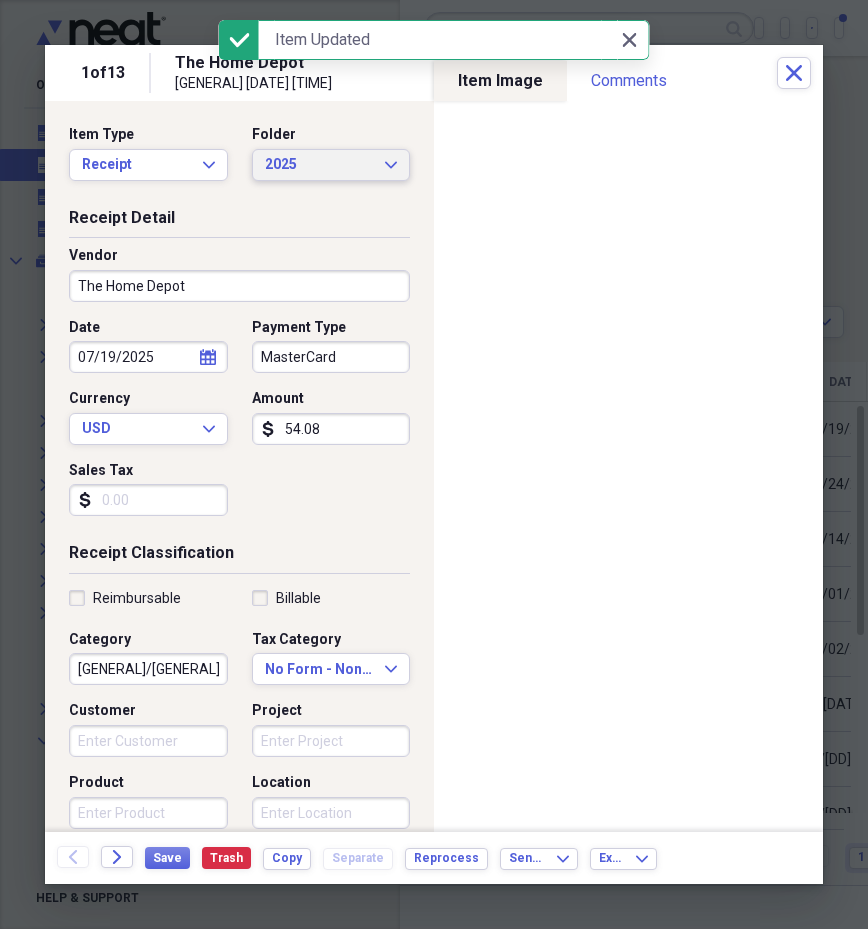 click on "2025" at bounding box center (319, 165) 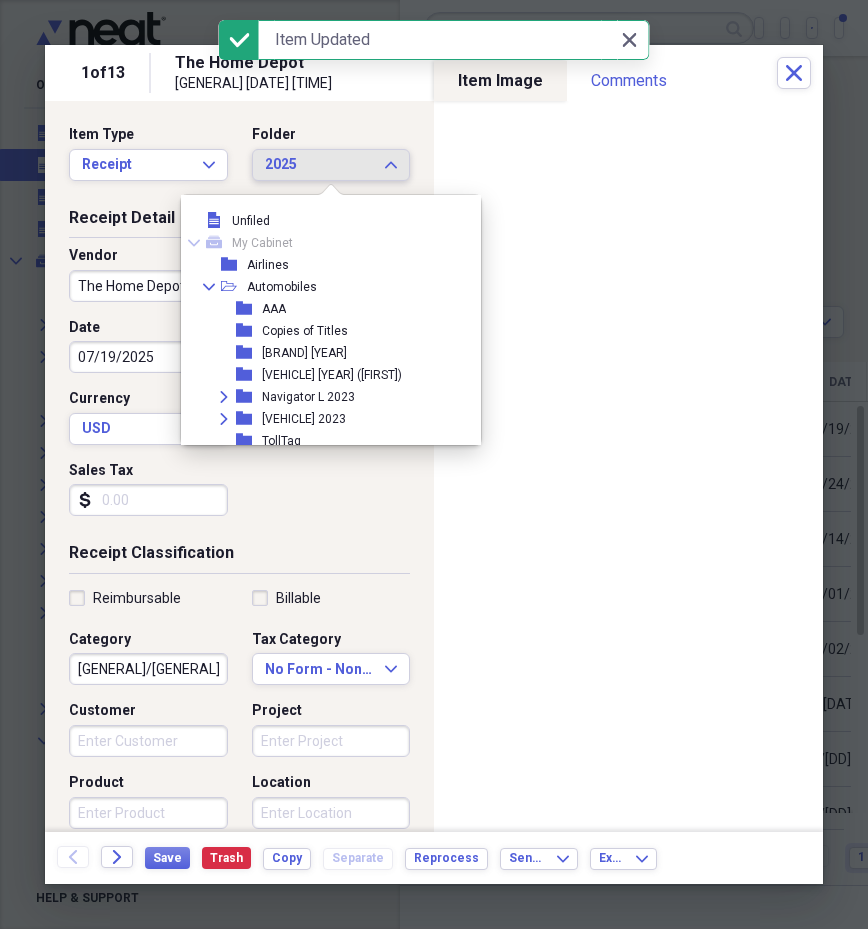 scroll, scrollTop: 4917, scrollLeft: 0, axis: vertical 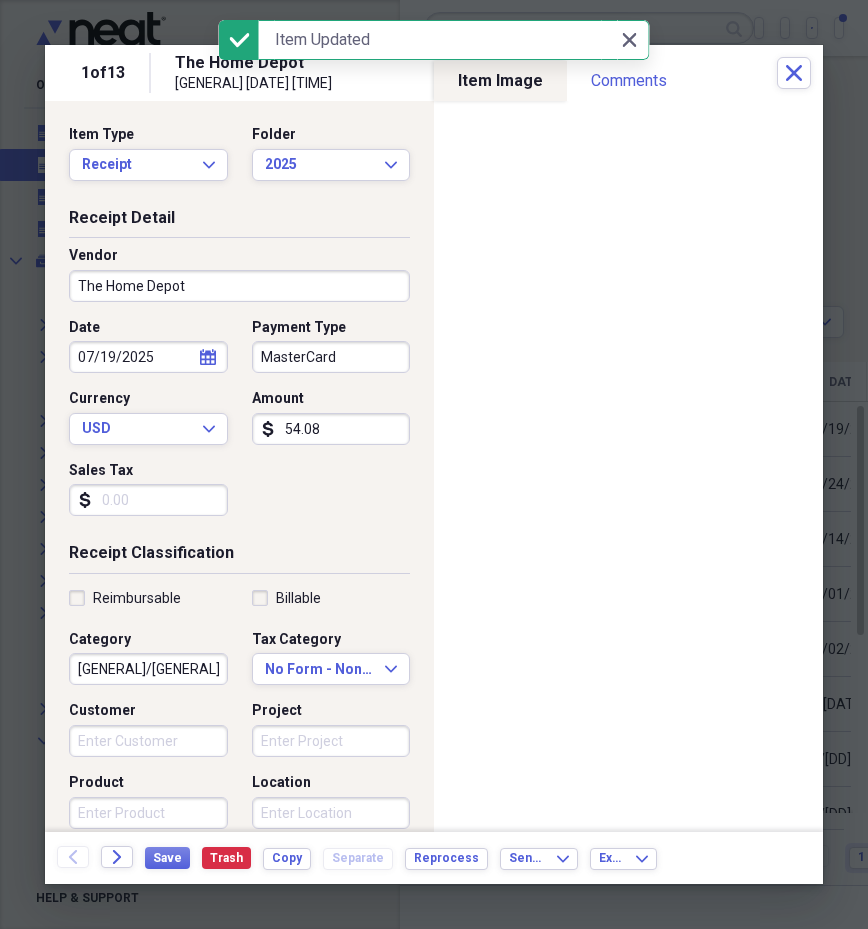 click on "[GENERAL] [DATE] [GENERAL] [GENERAL] [GENERAL] [GENERAL] [GENERAL] [PRICE] [GENERAL] [PRICE]" at bounding box center (239, 425) 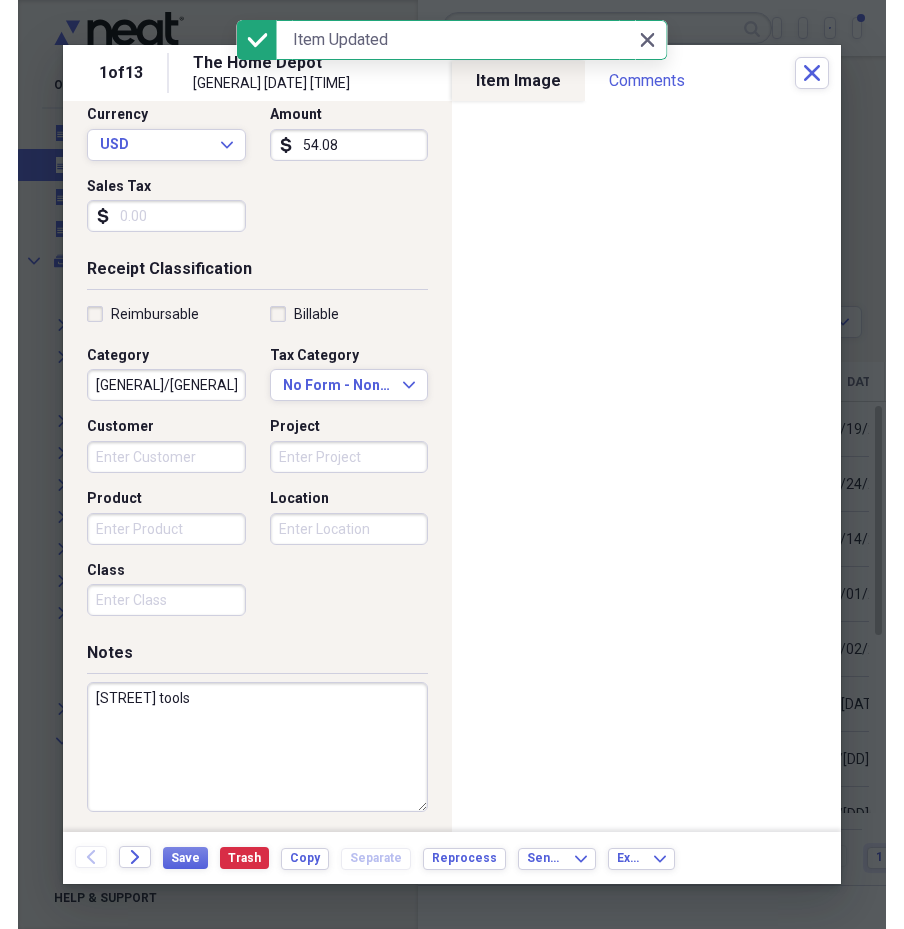 scroll, scrollTop: 283, scrollLeft: 0, axis: vertical 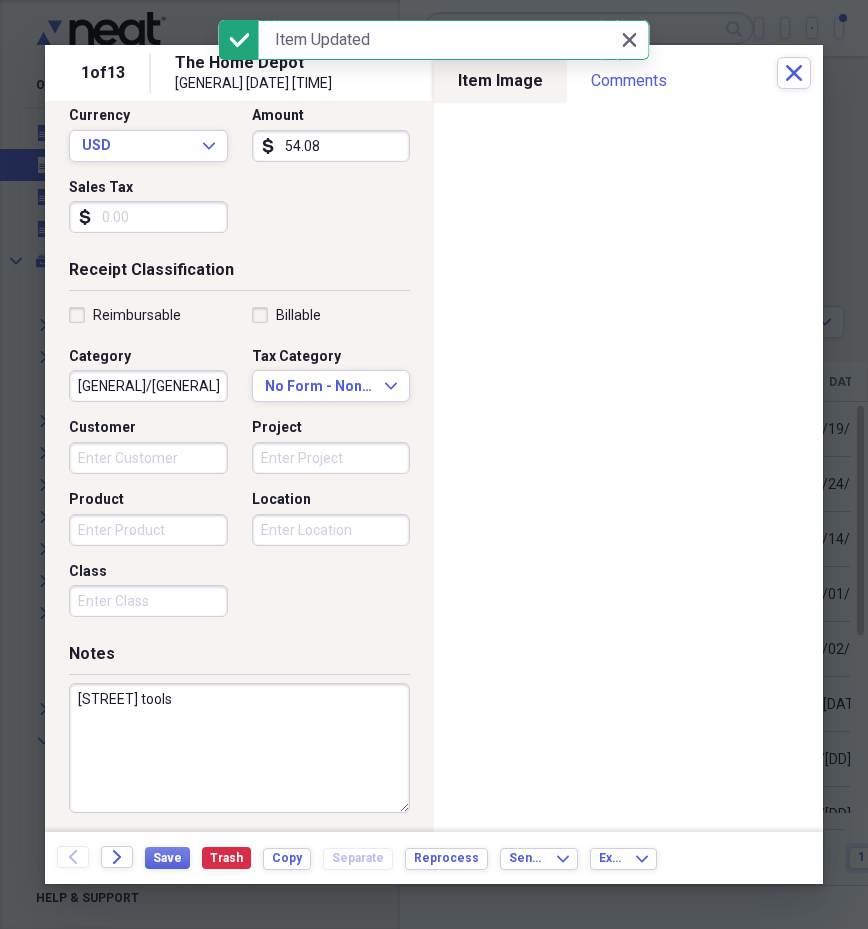 click on "[STREET] tools" at bounding box center [239, 748] 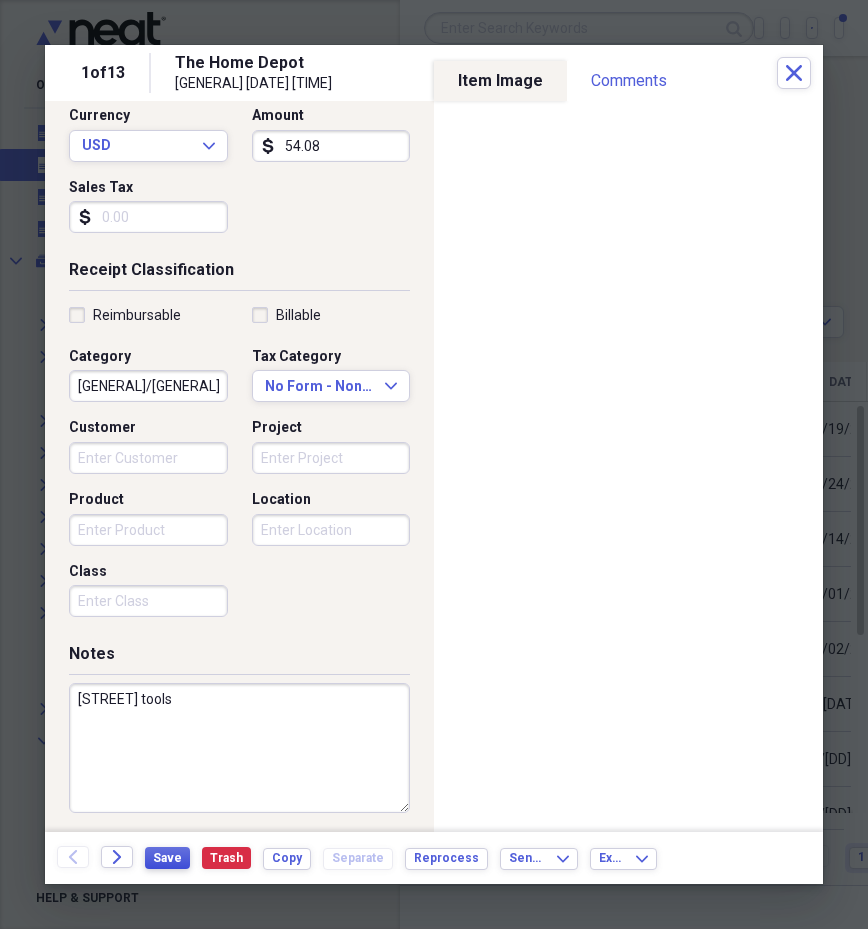 click on "Save" at bounding box center (167, 858) 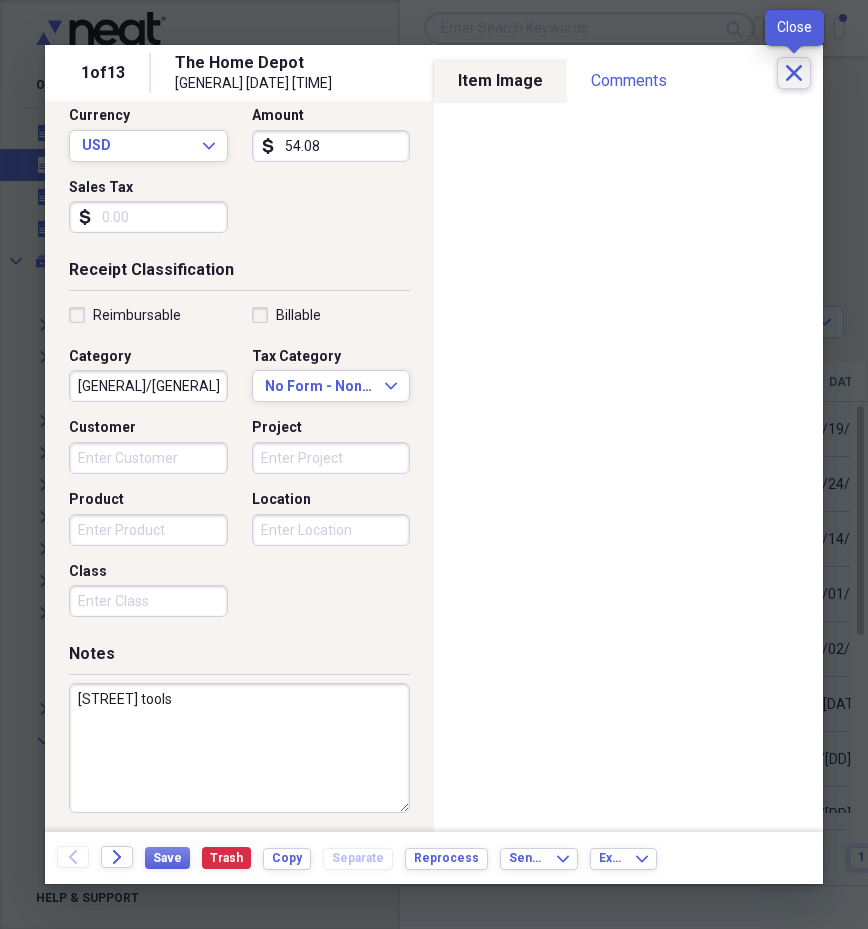 click on "Close" 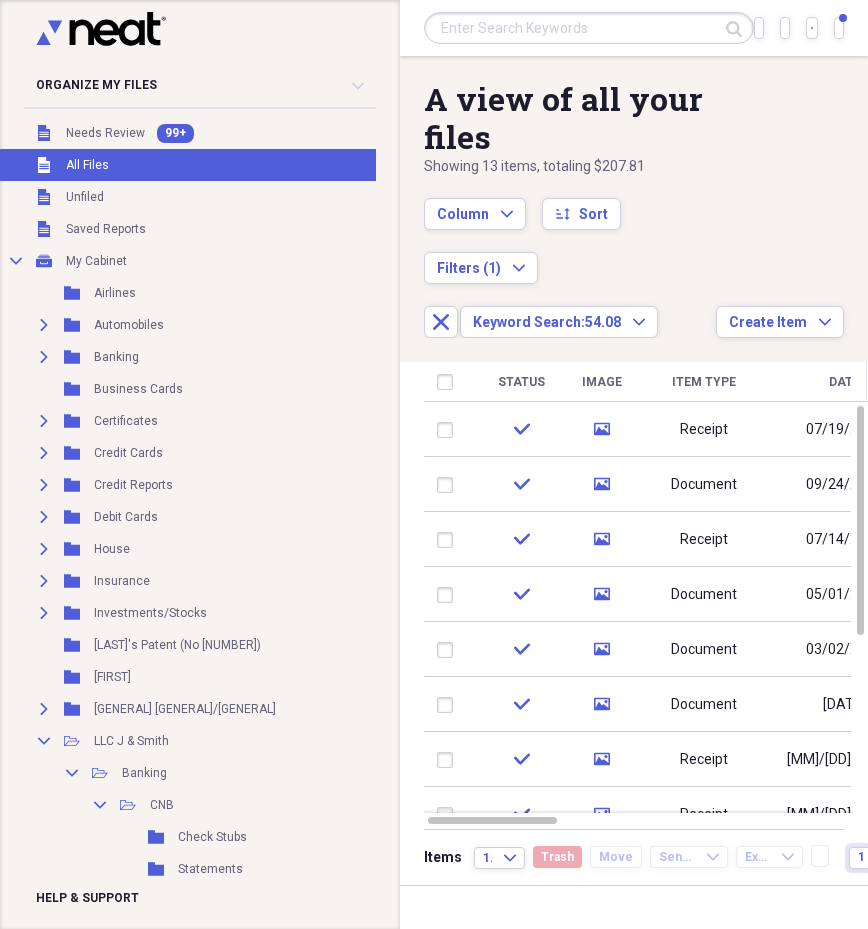 click at bounding box center [589, 28] 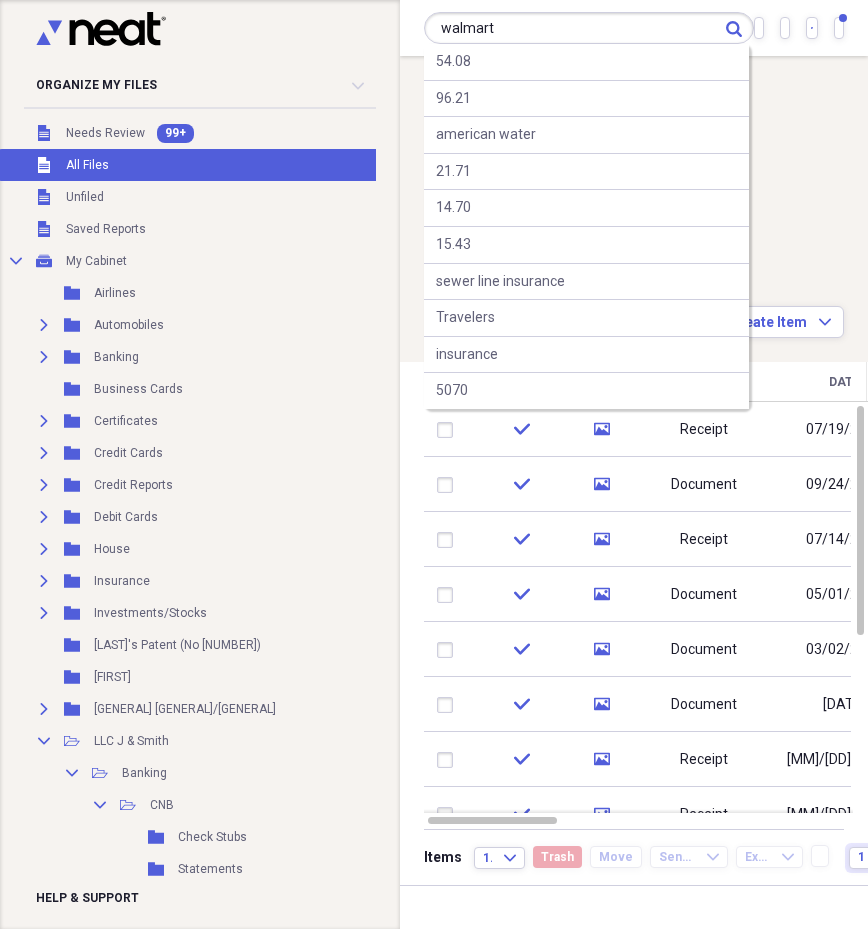 type on "walmart" 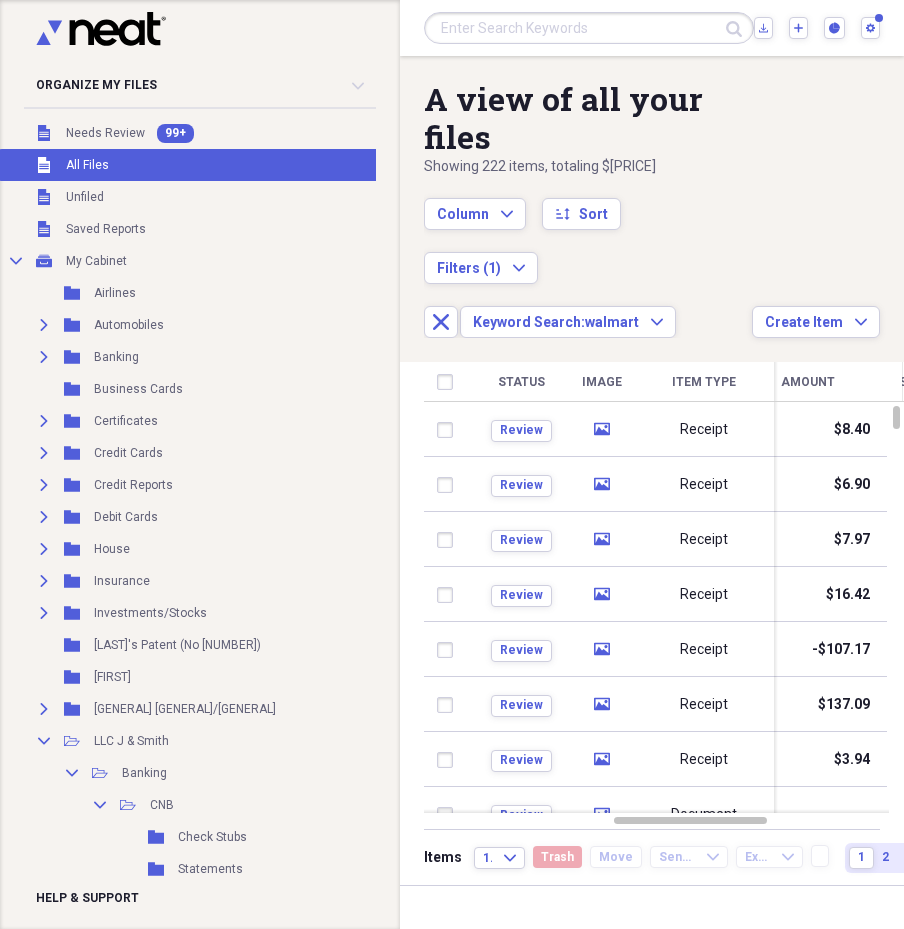 click at bounding box center (589, 28) 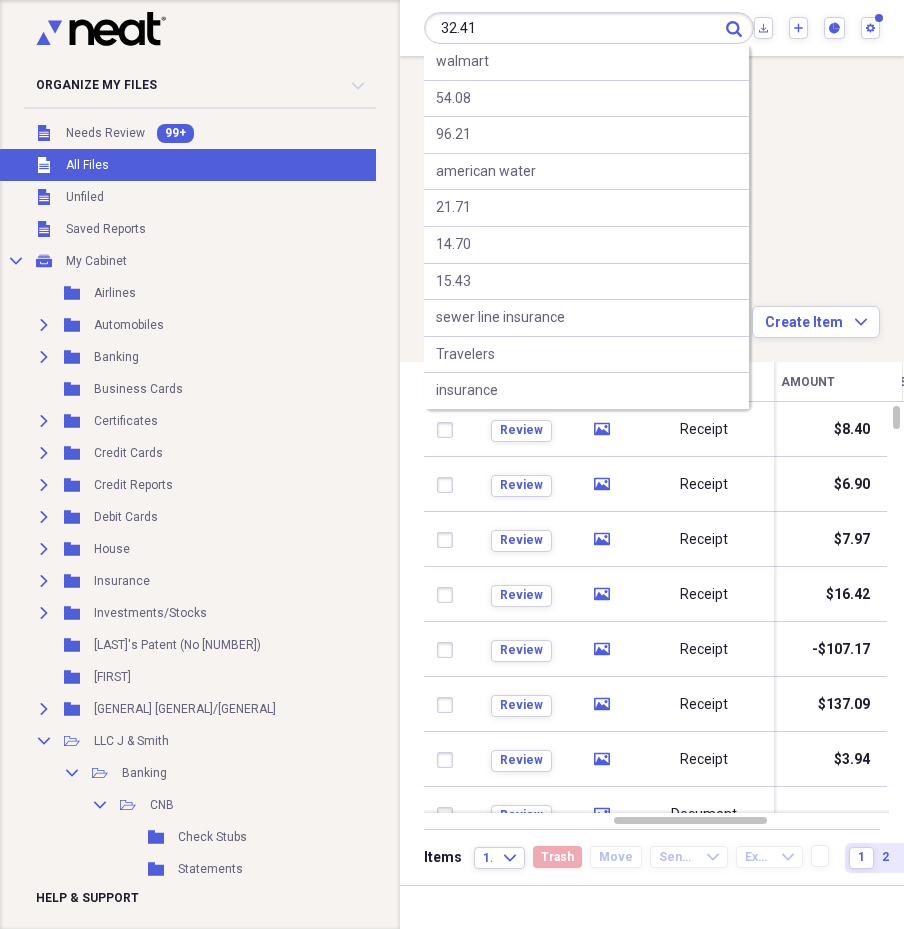 type on "32.41" 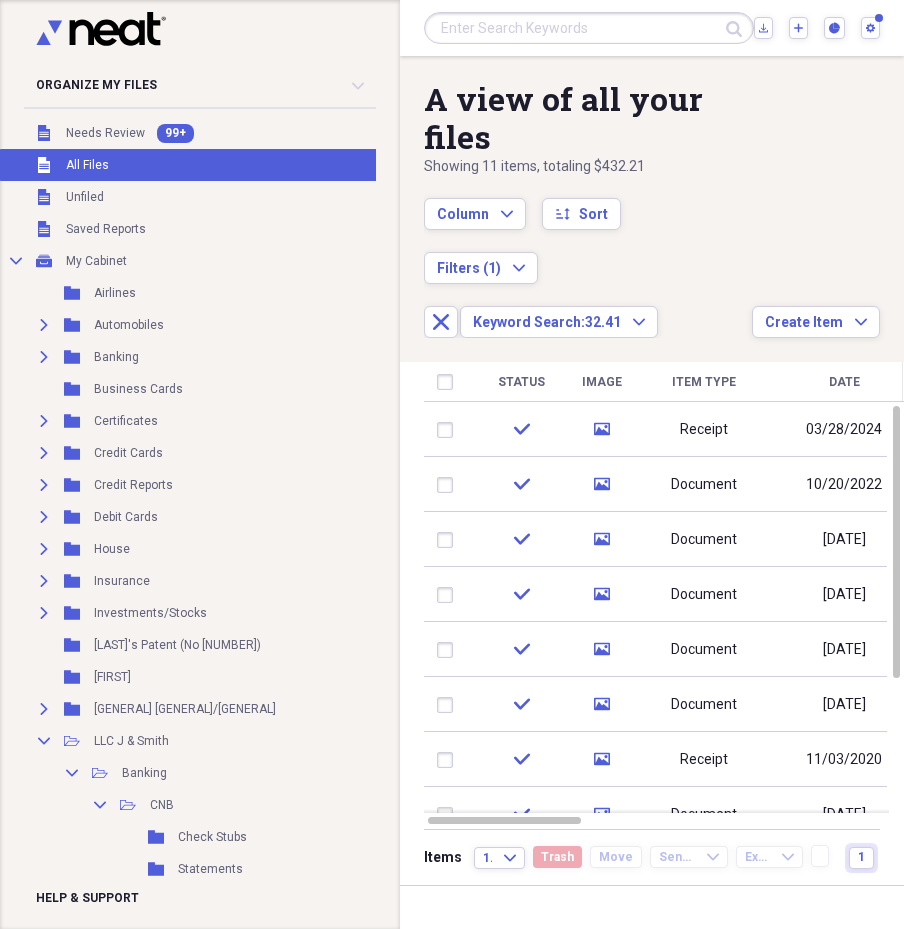 click on "Date" at bounding box center [844, 382] 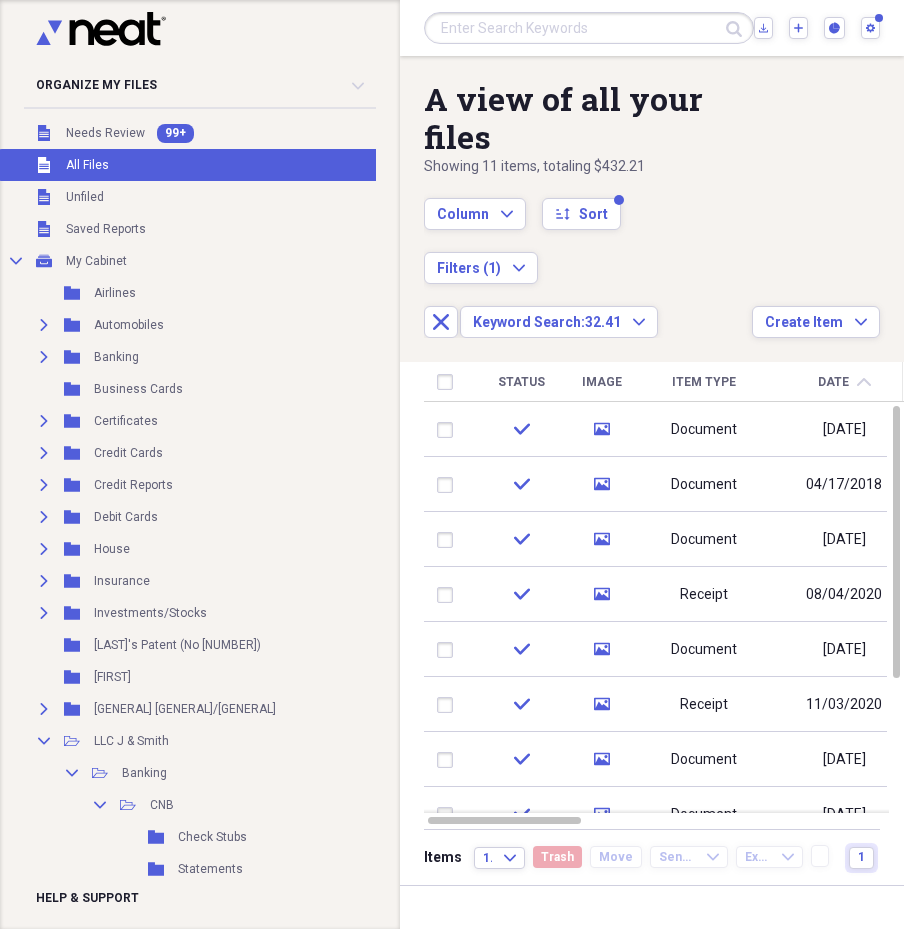 click on "Date chevron-up" at bounding box center [844, 382] 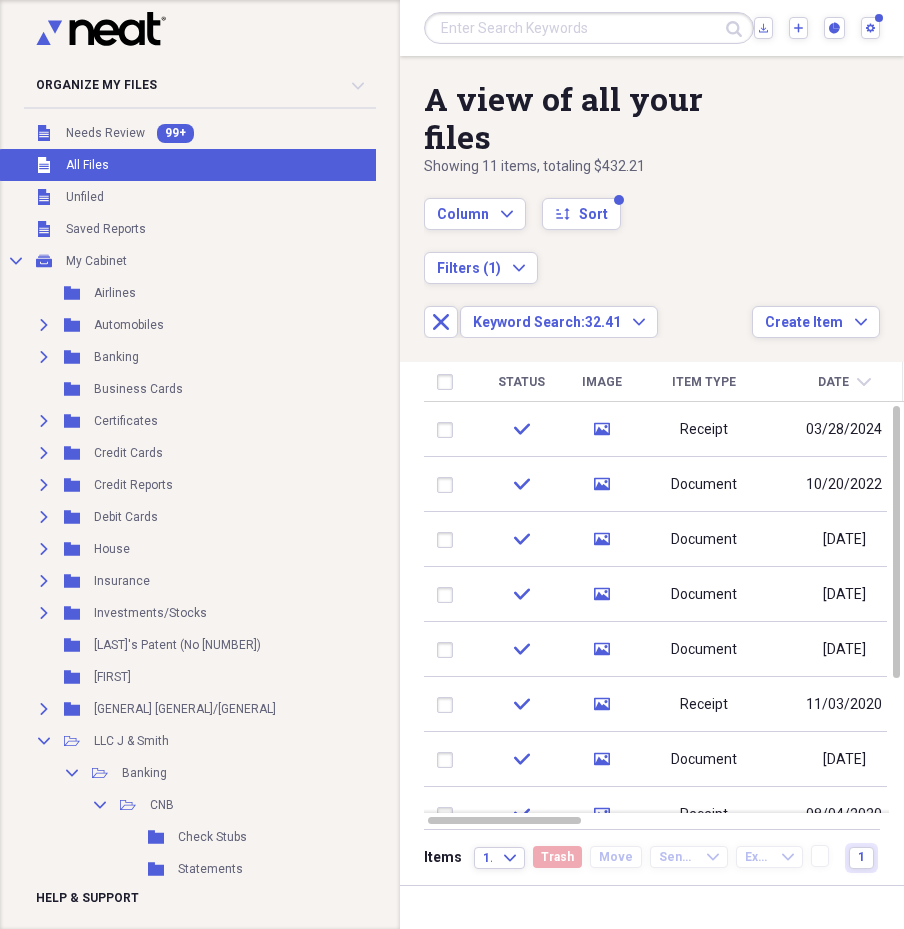 click at bounding box center (589, 28) 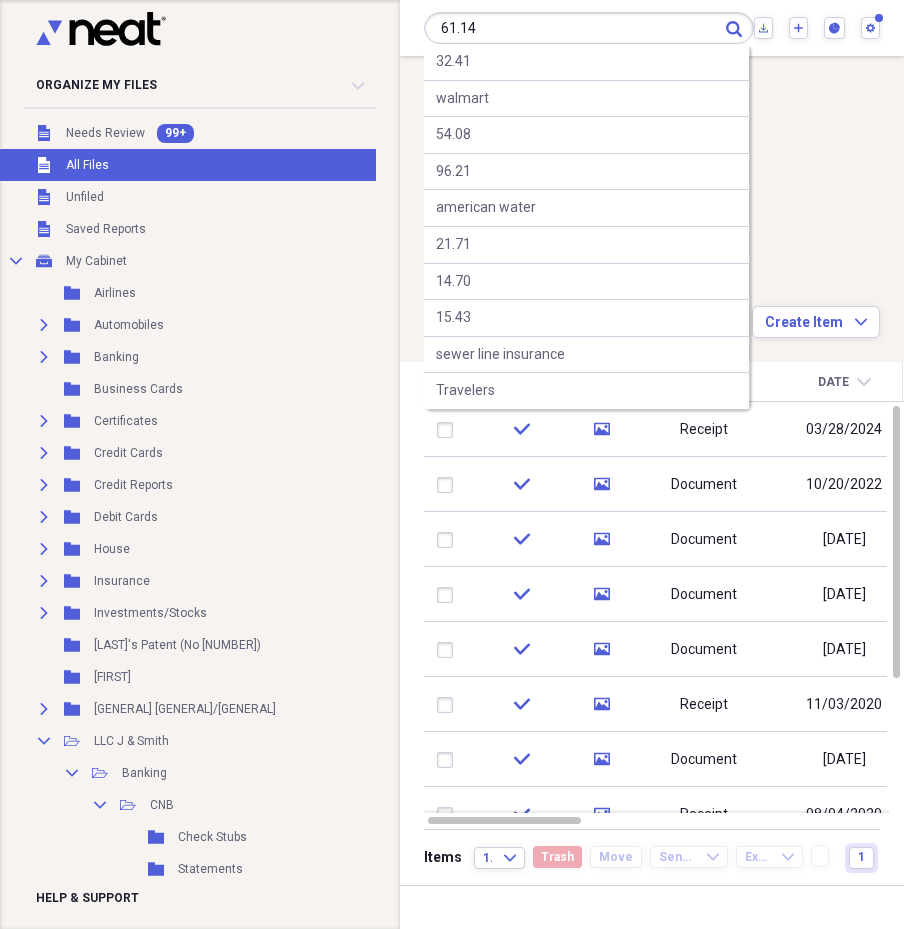 type on "61.14" 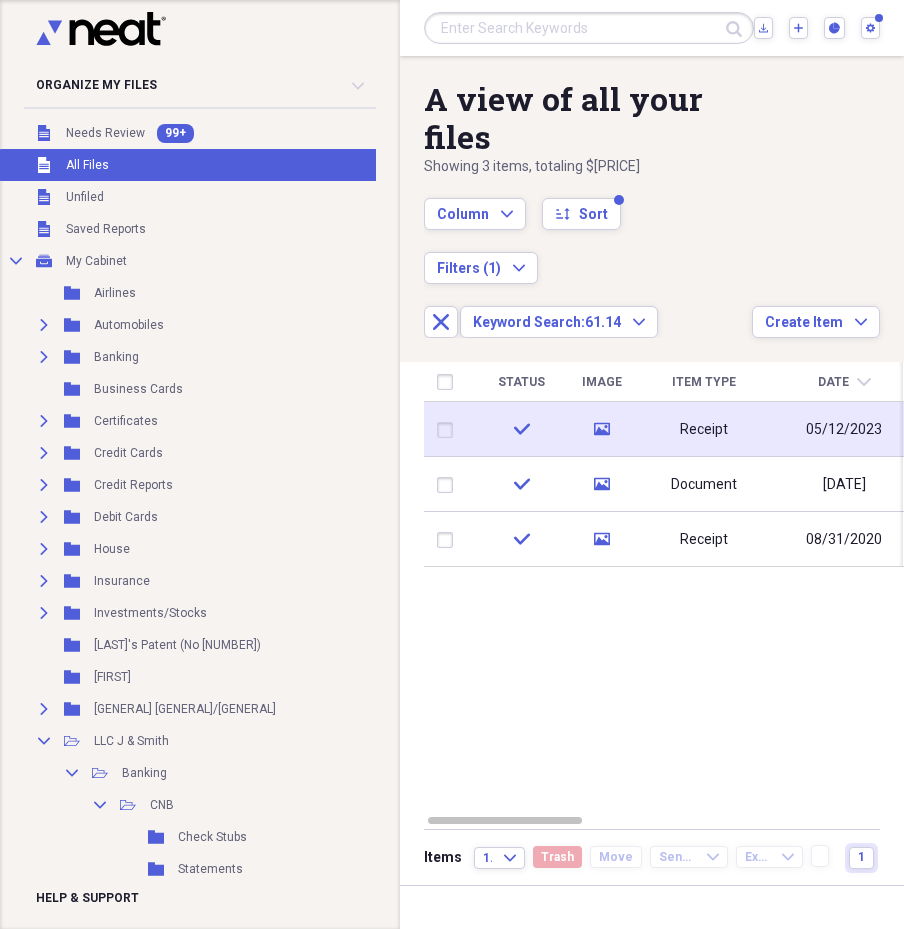 click 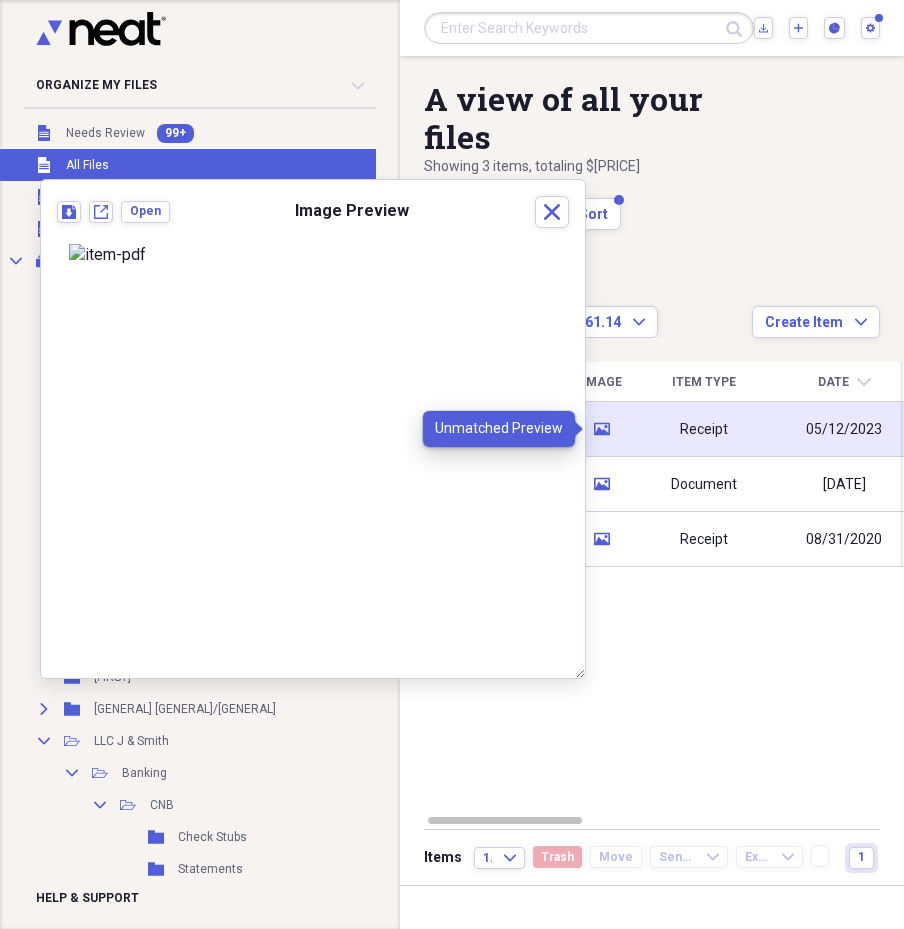 click 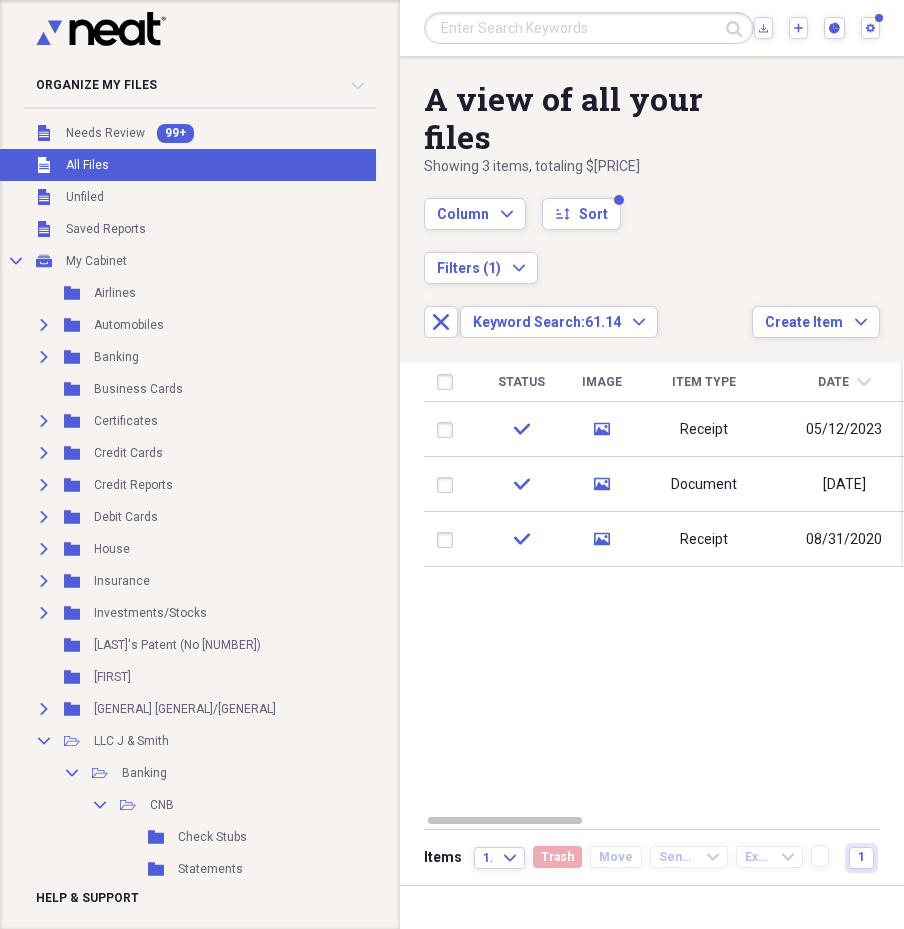 click at bounding box center (589, 28) 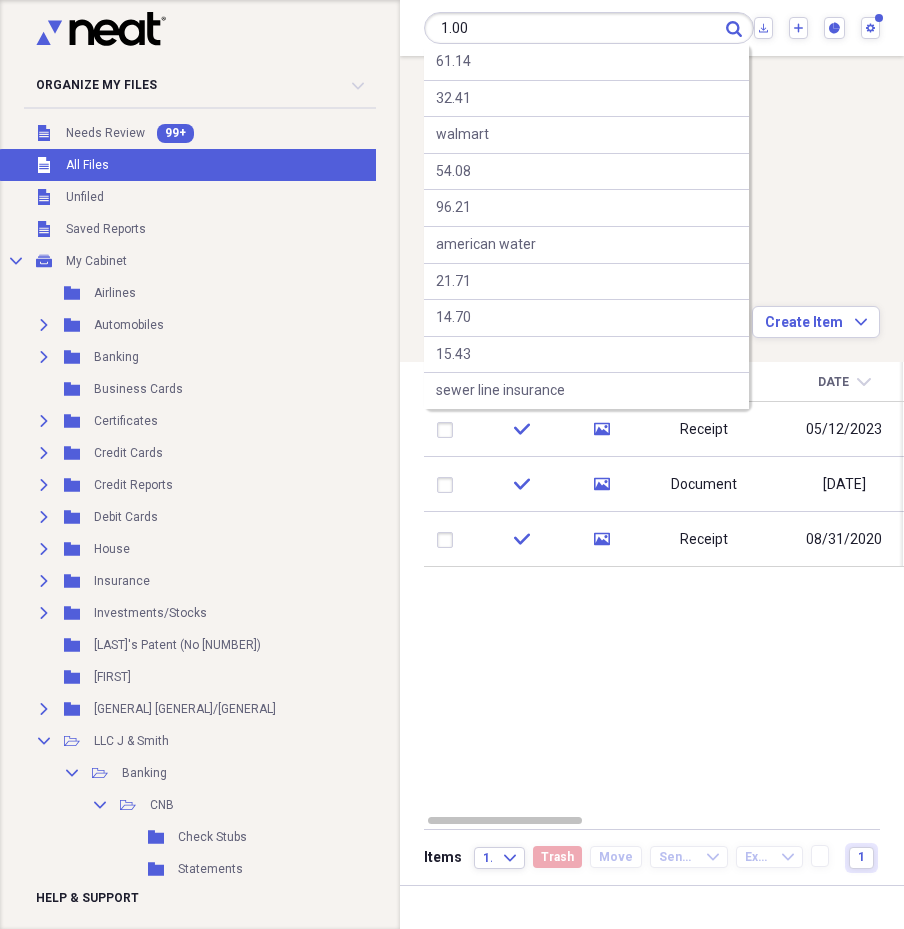 type on "1.00" 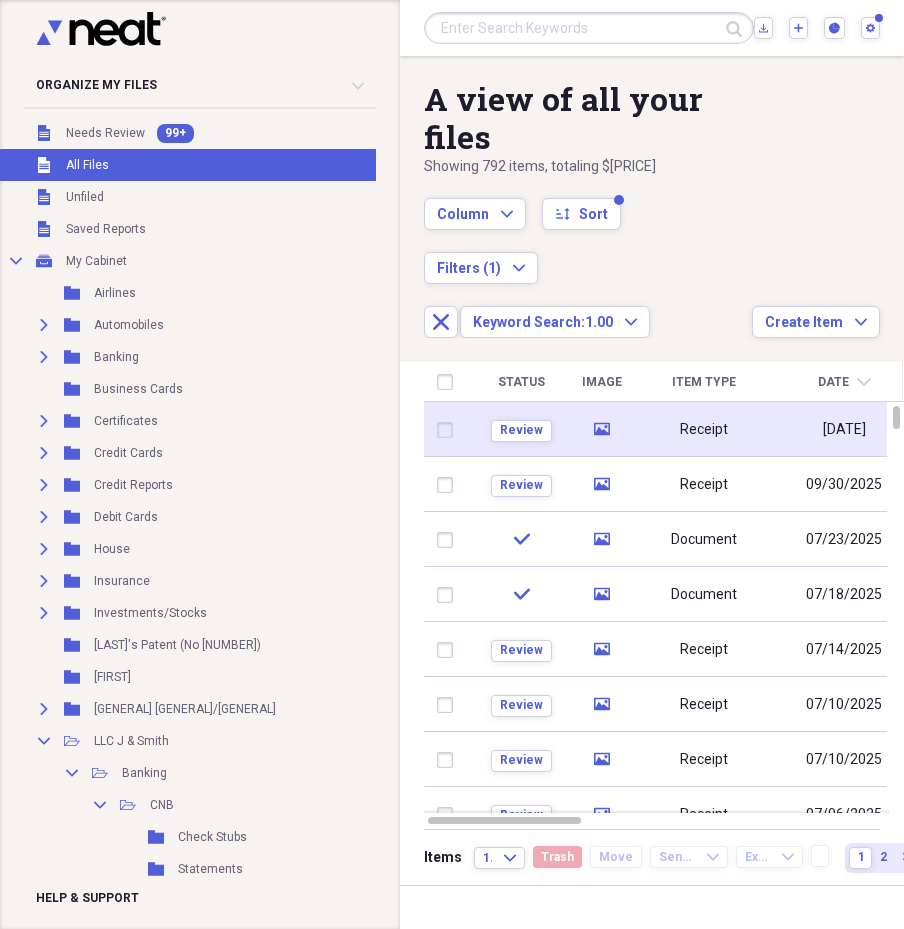 click 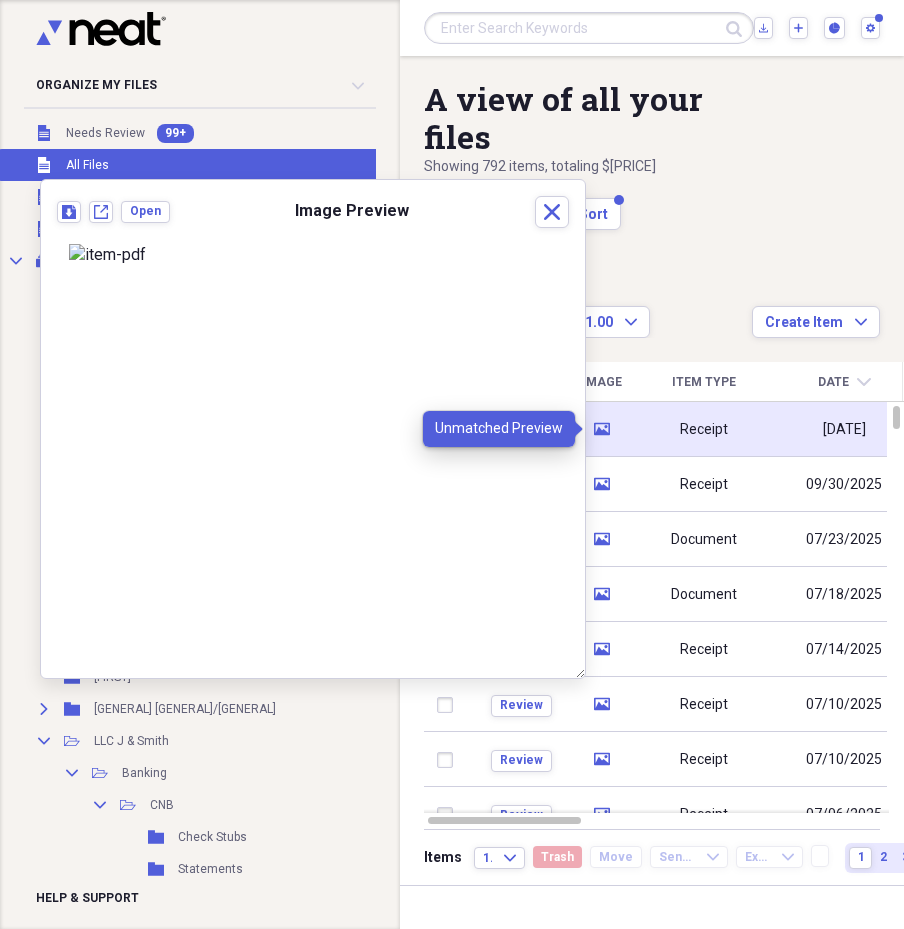 click 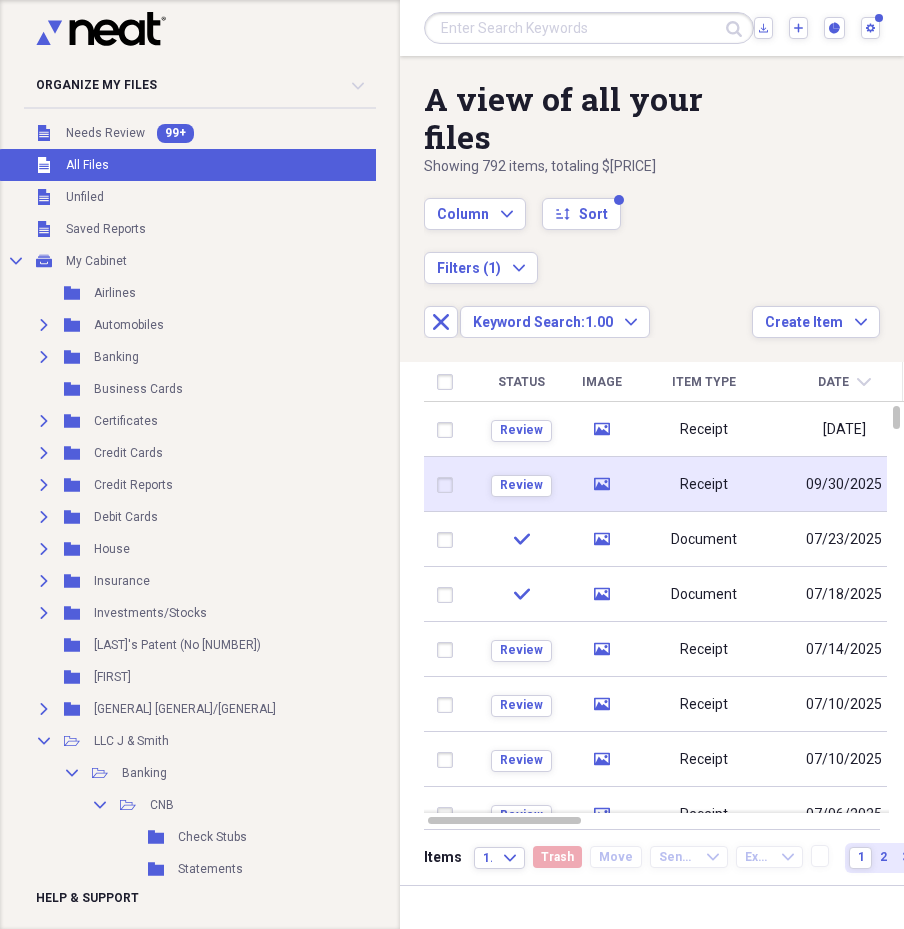 click on "media" 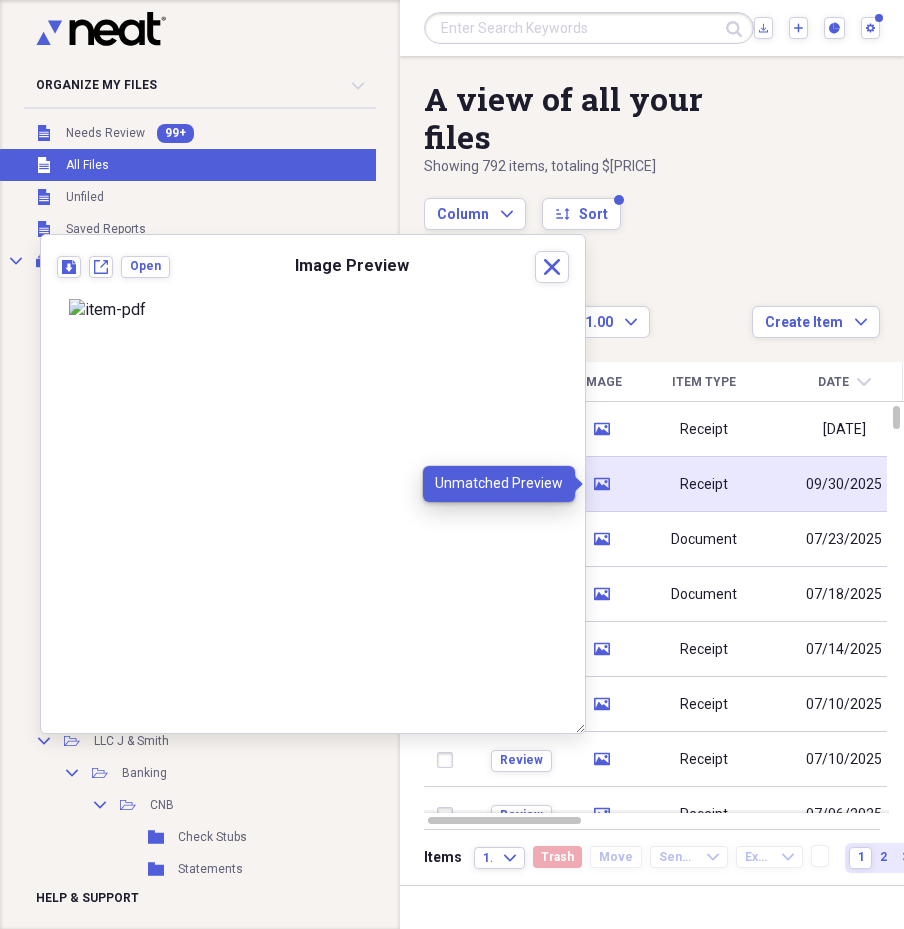 click on "media" 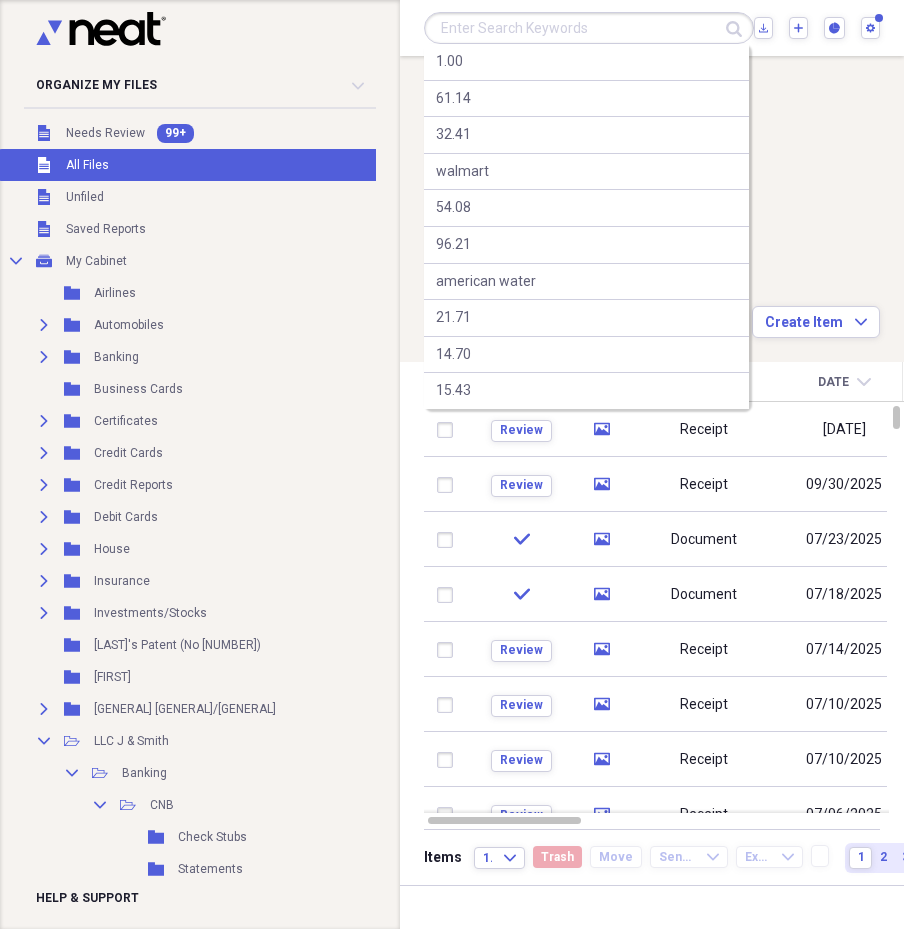 click at bounding box center (589, 28) 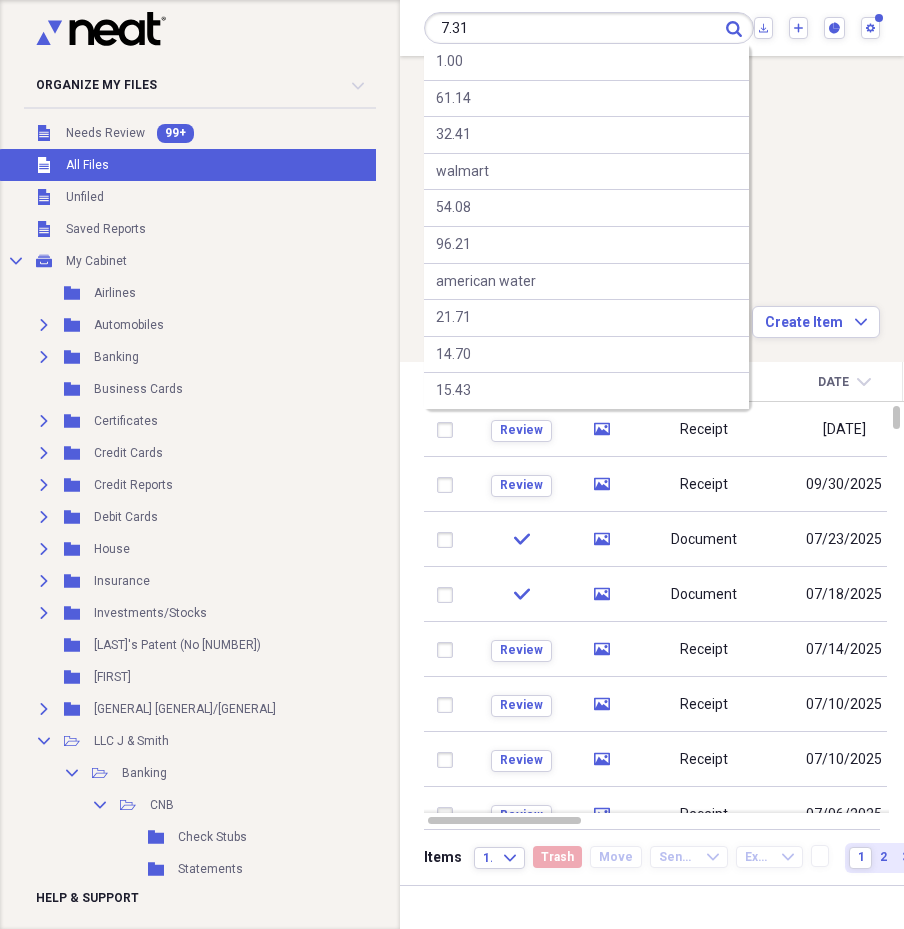 type on "7.31" 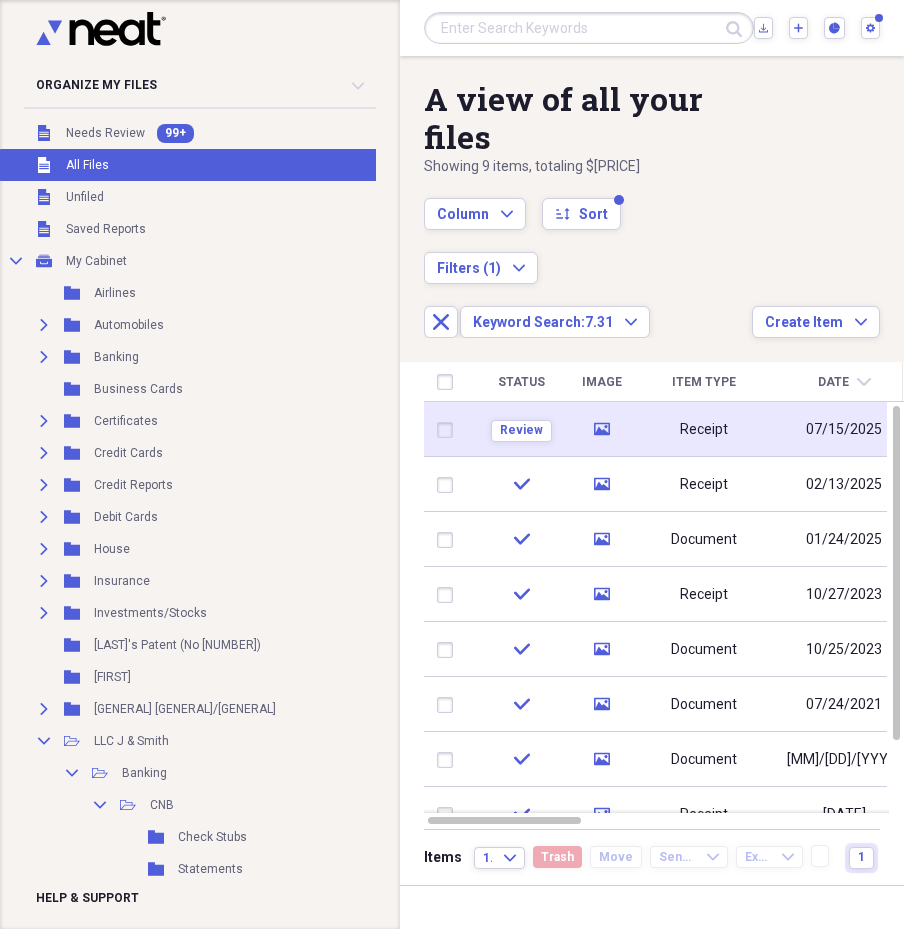 click on "media" 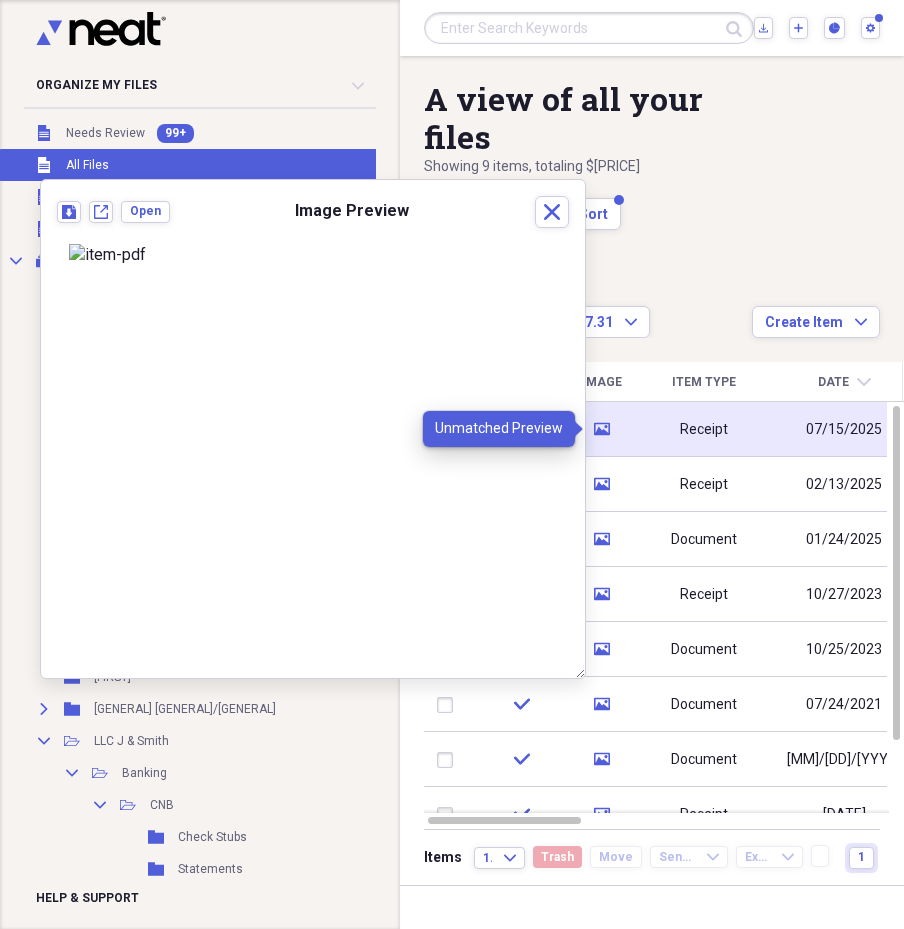 click on "media" 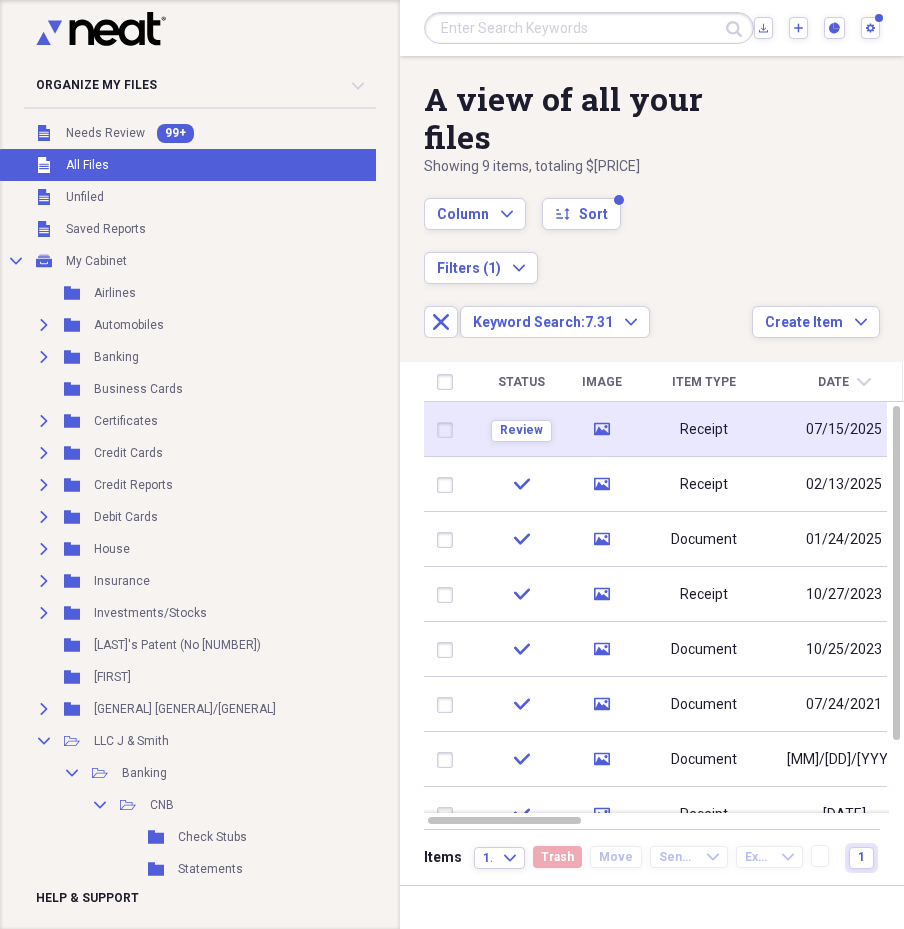 click on "Receipt" at bounding box center (704, 429) 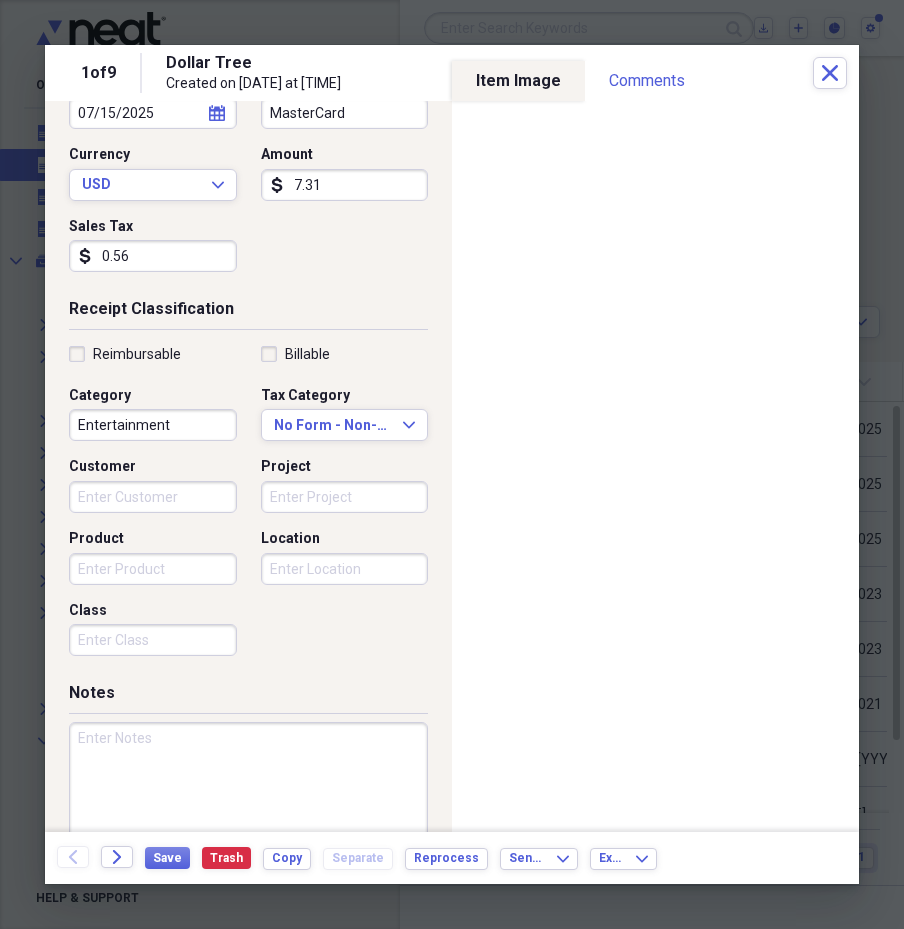 scroll, scrollTop: 242, scrollLeft: 0, axis: vertical 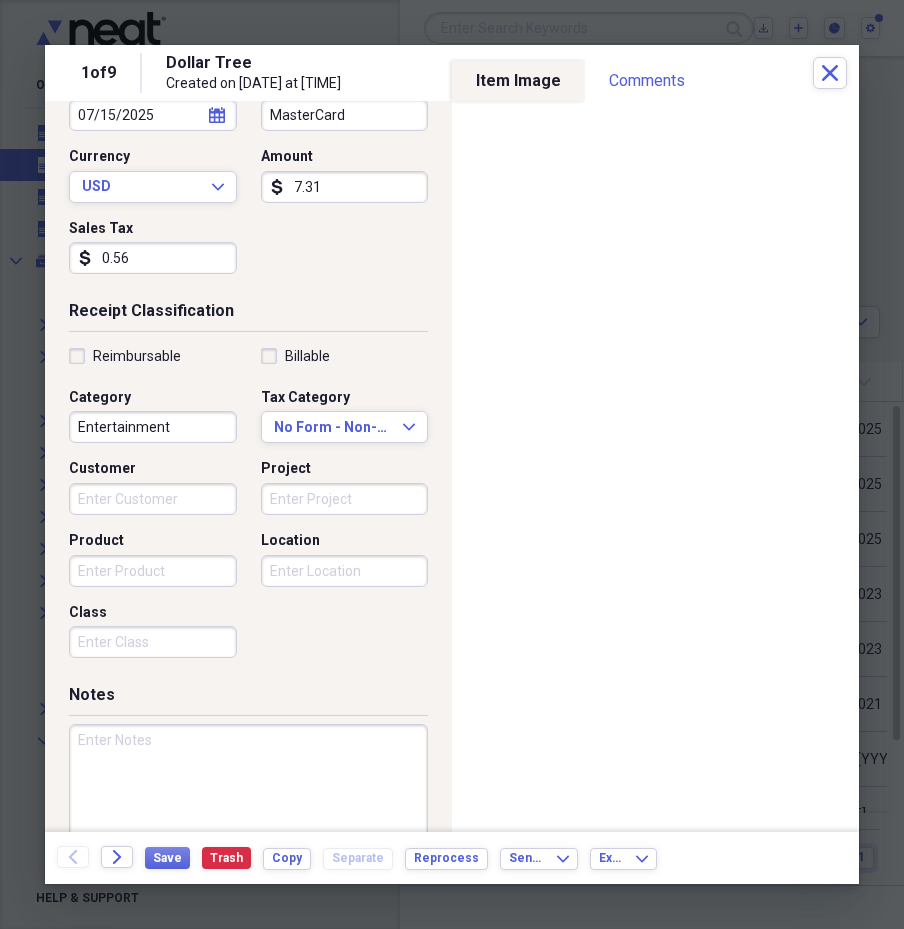 click at bounding box center (248, 789) 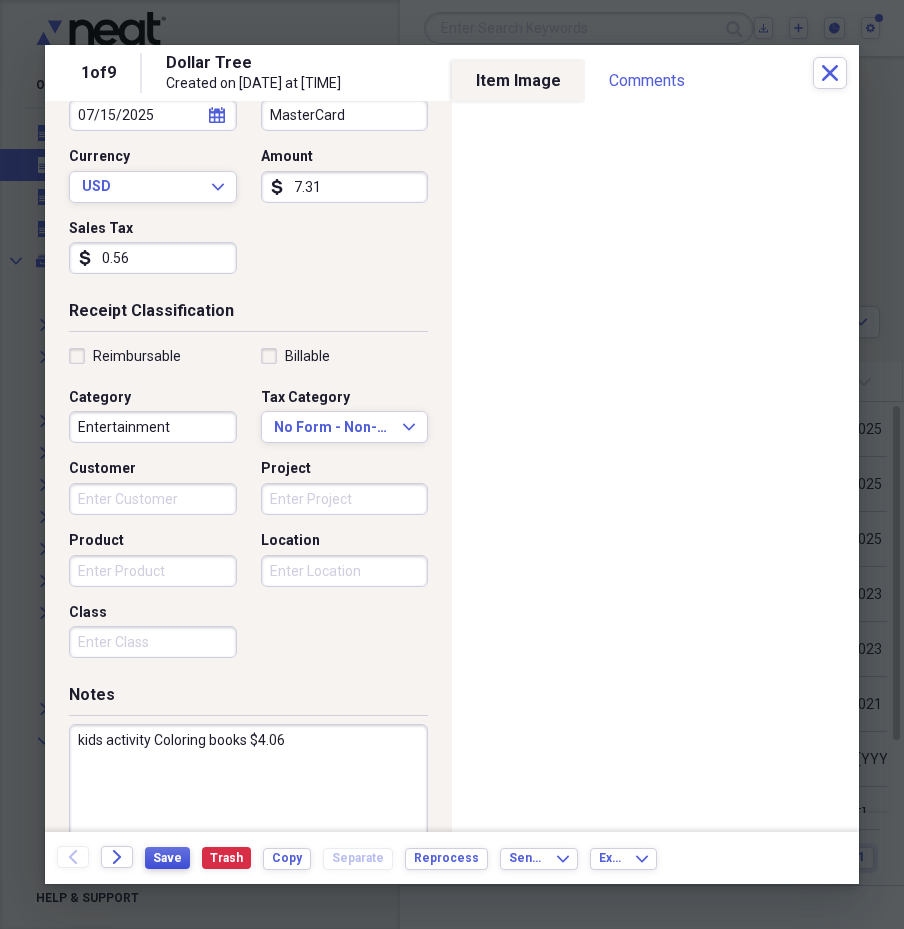type on "kids activity Coloring books $4.06" 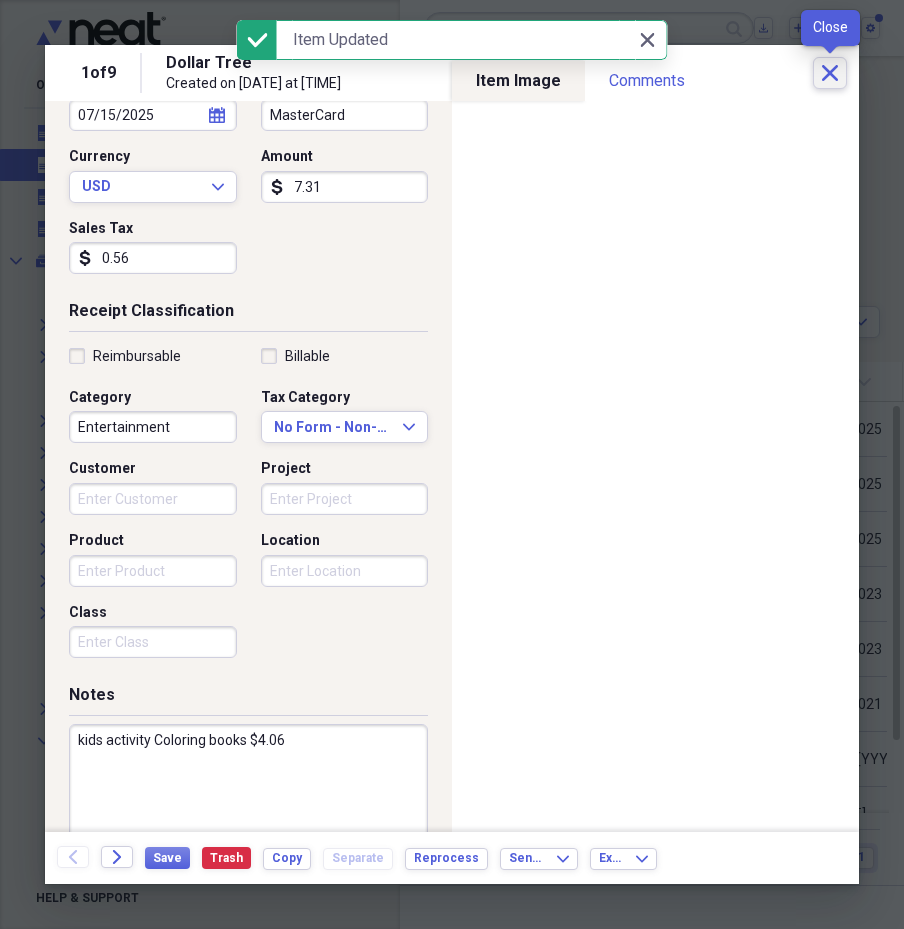 click on "Close" 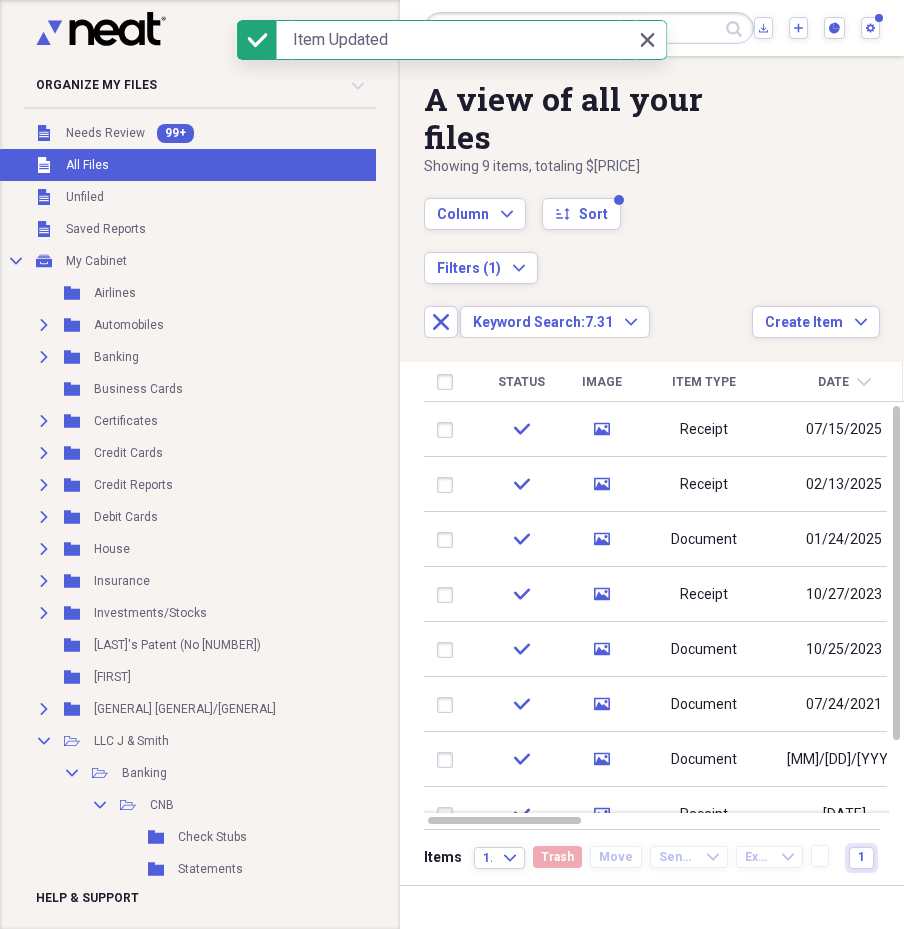 click at bounding box center (589, 28) 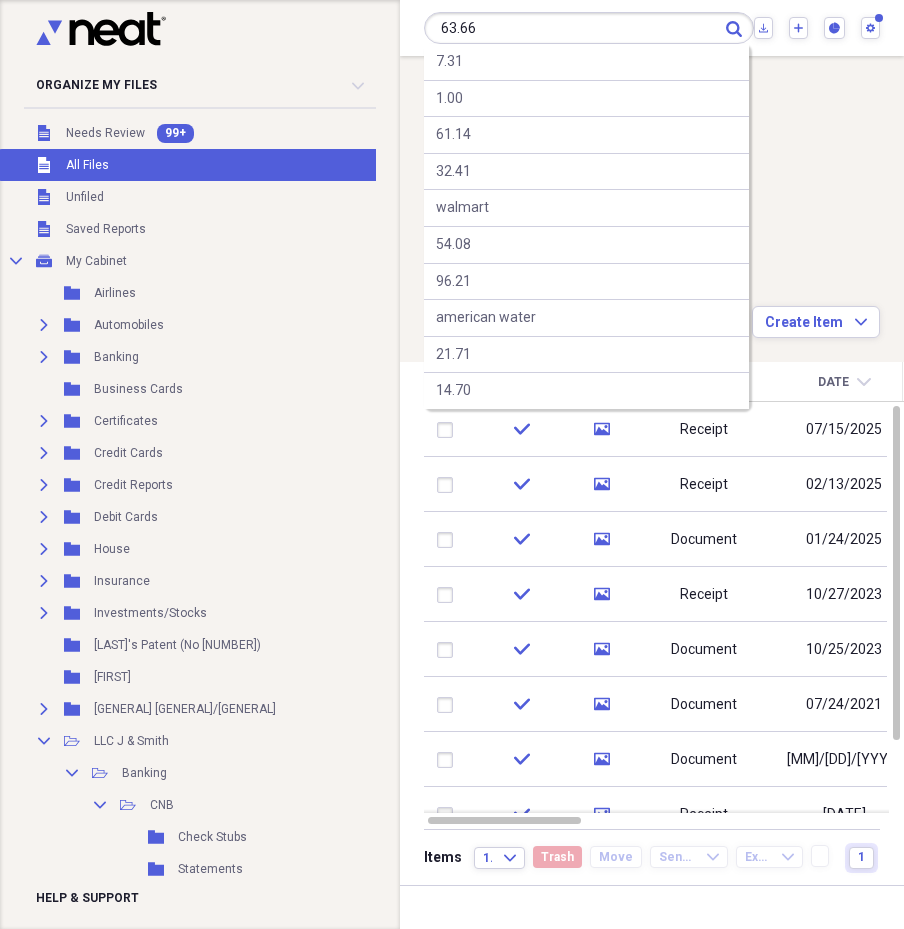 type on "63.66" 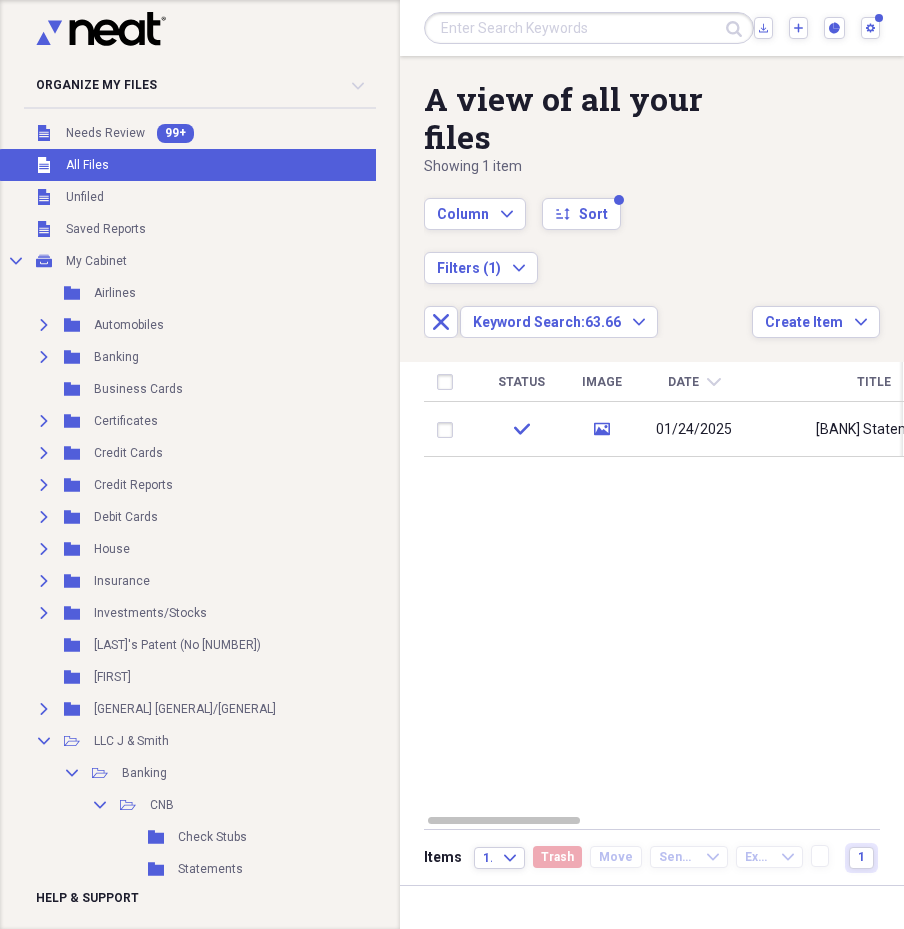 click at bounding box center (589, 28) 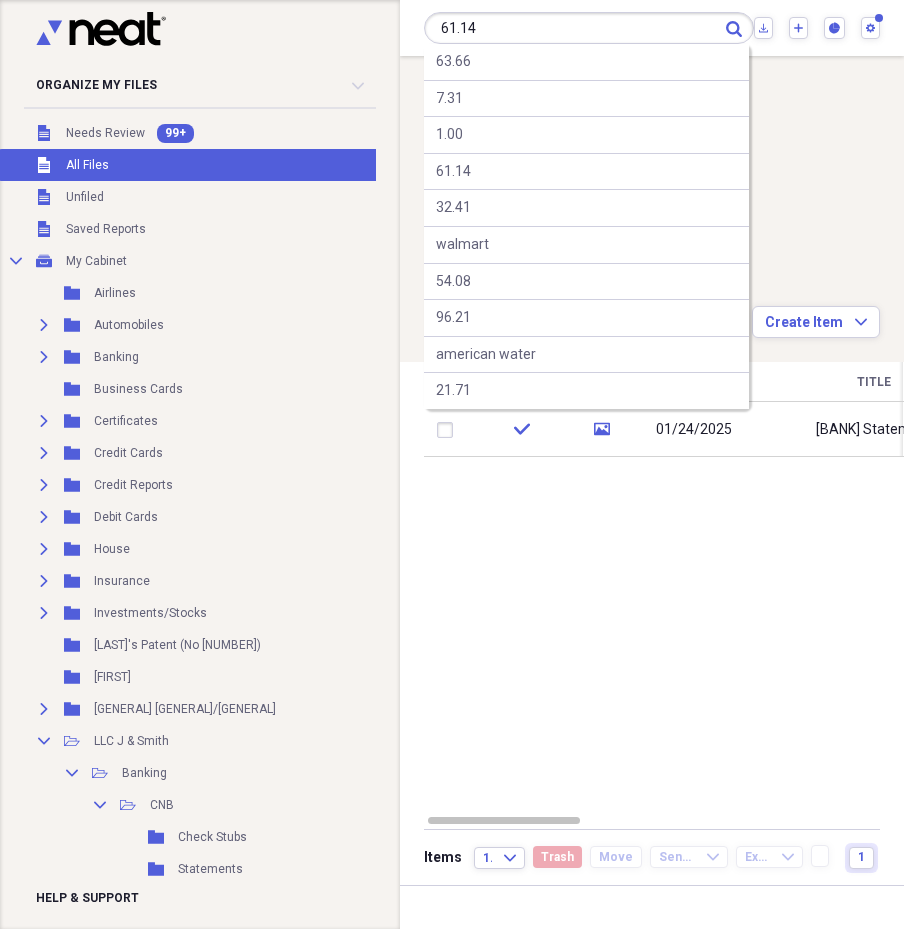 type on "61.14" 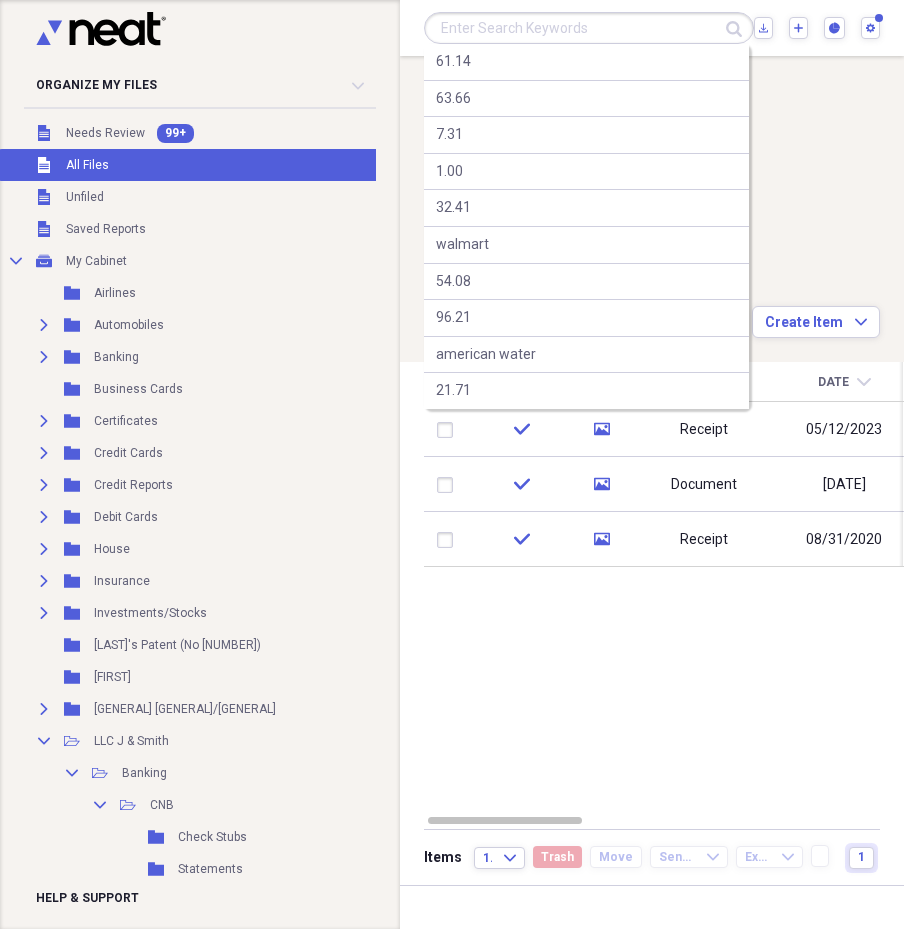 click at bounding box center (589, 28) 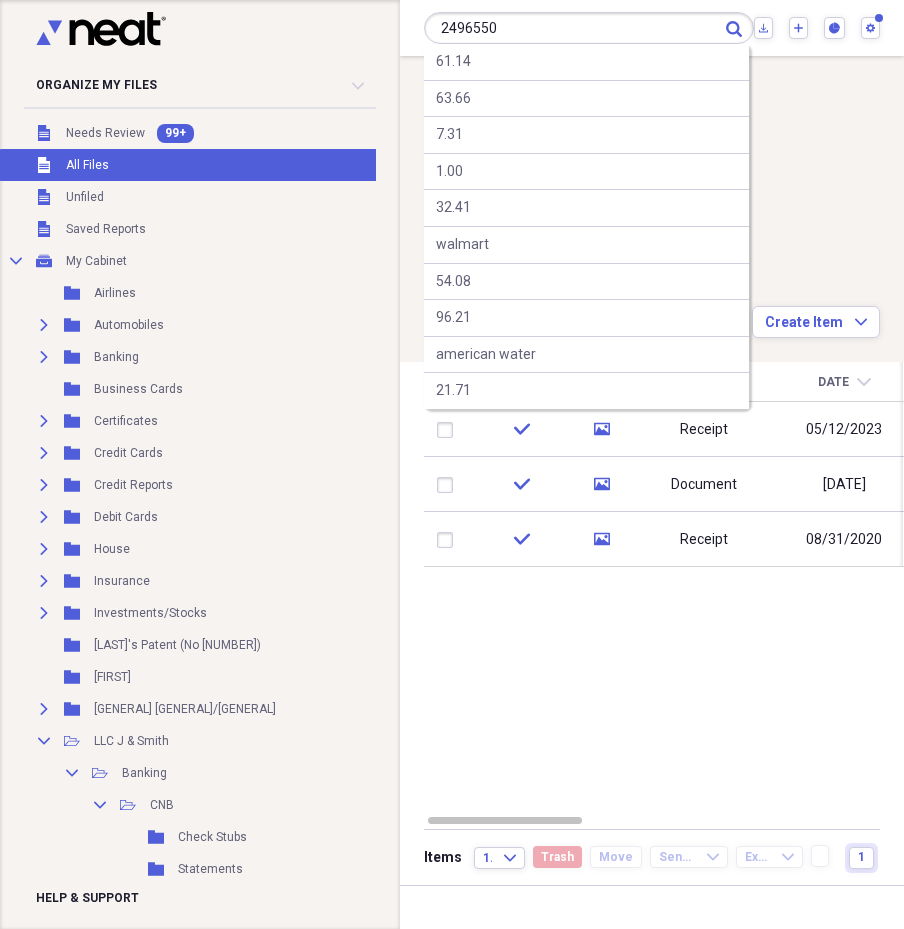 type on "2496550" 